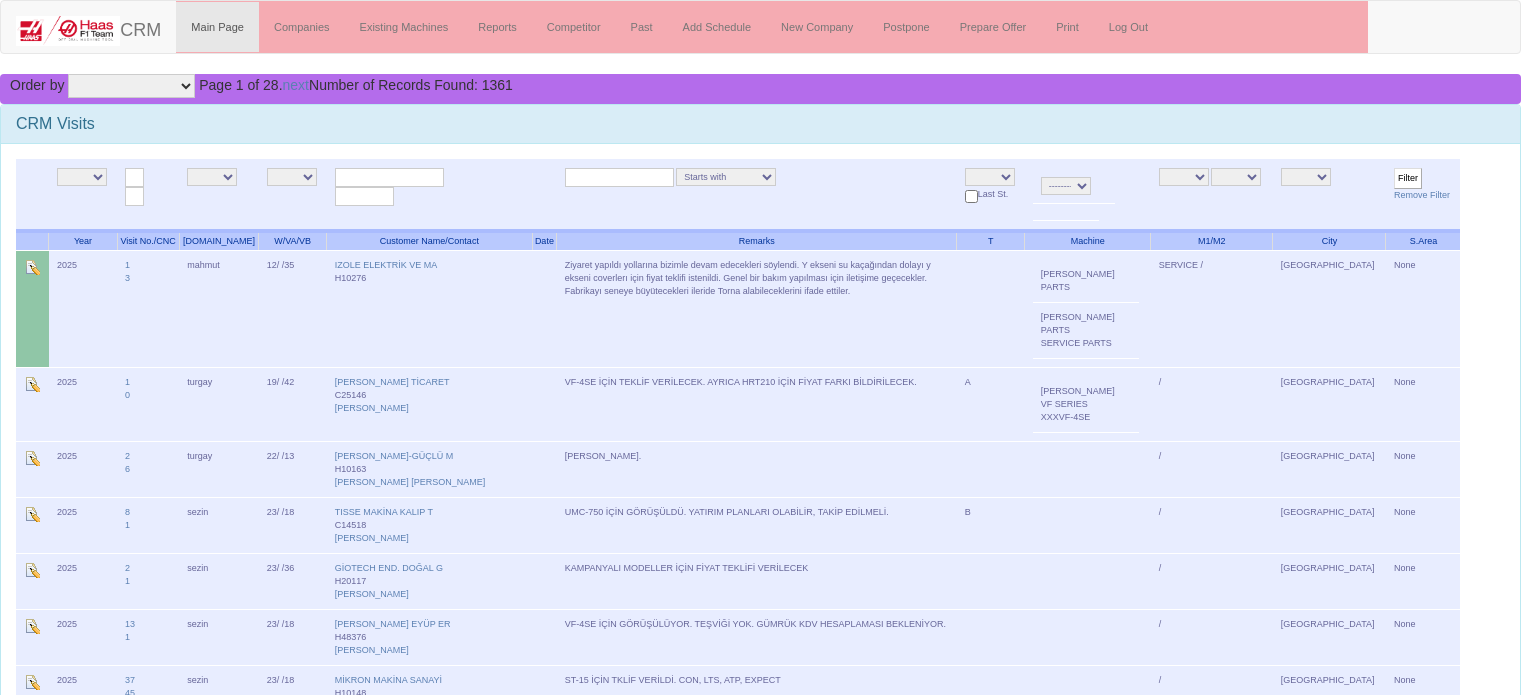 scroll, scrollTop: 0, scrollLeft: 0, axis: both 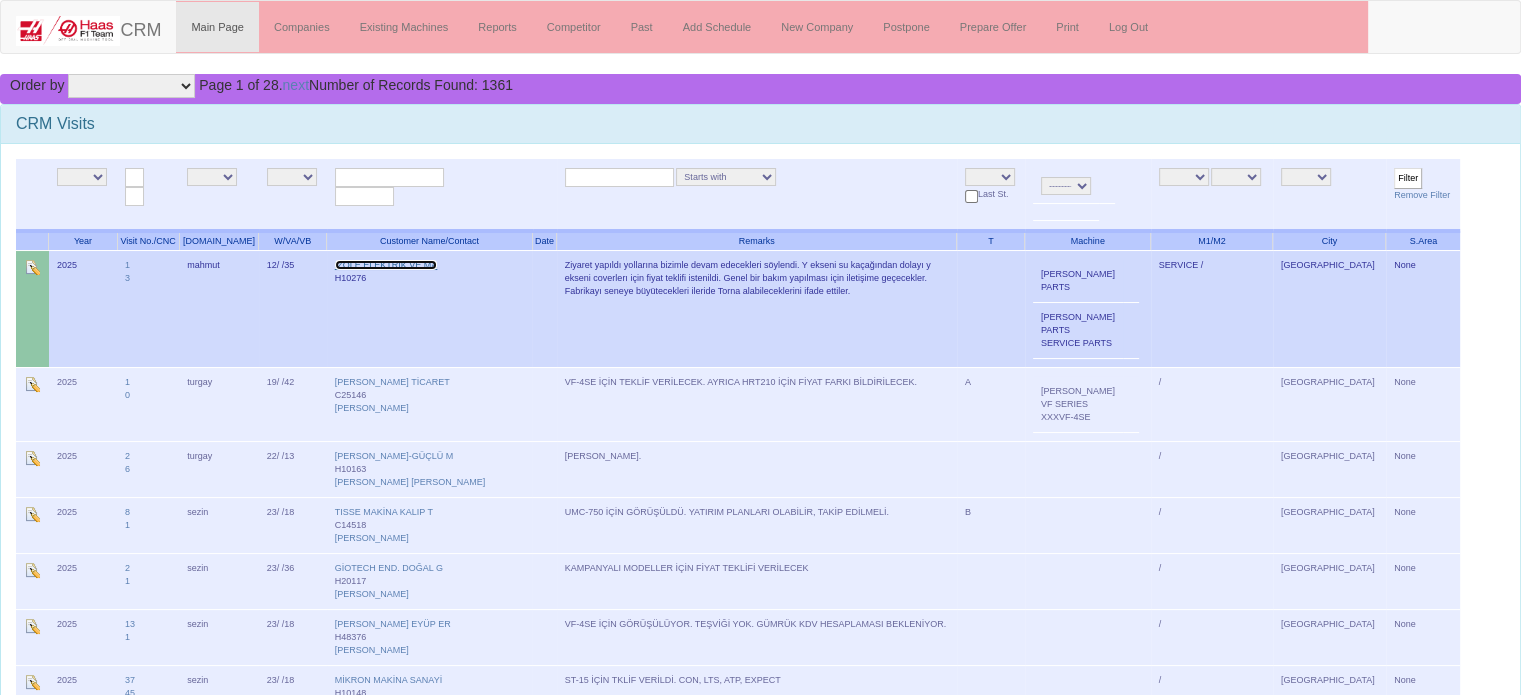 click on "IZOLE ELEKTRİK VE MA" at bounding box center (386, 265) 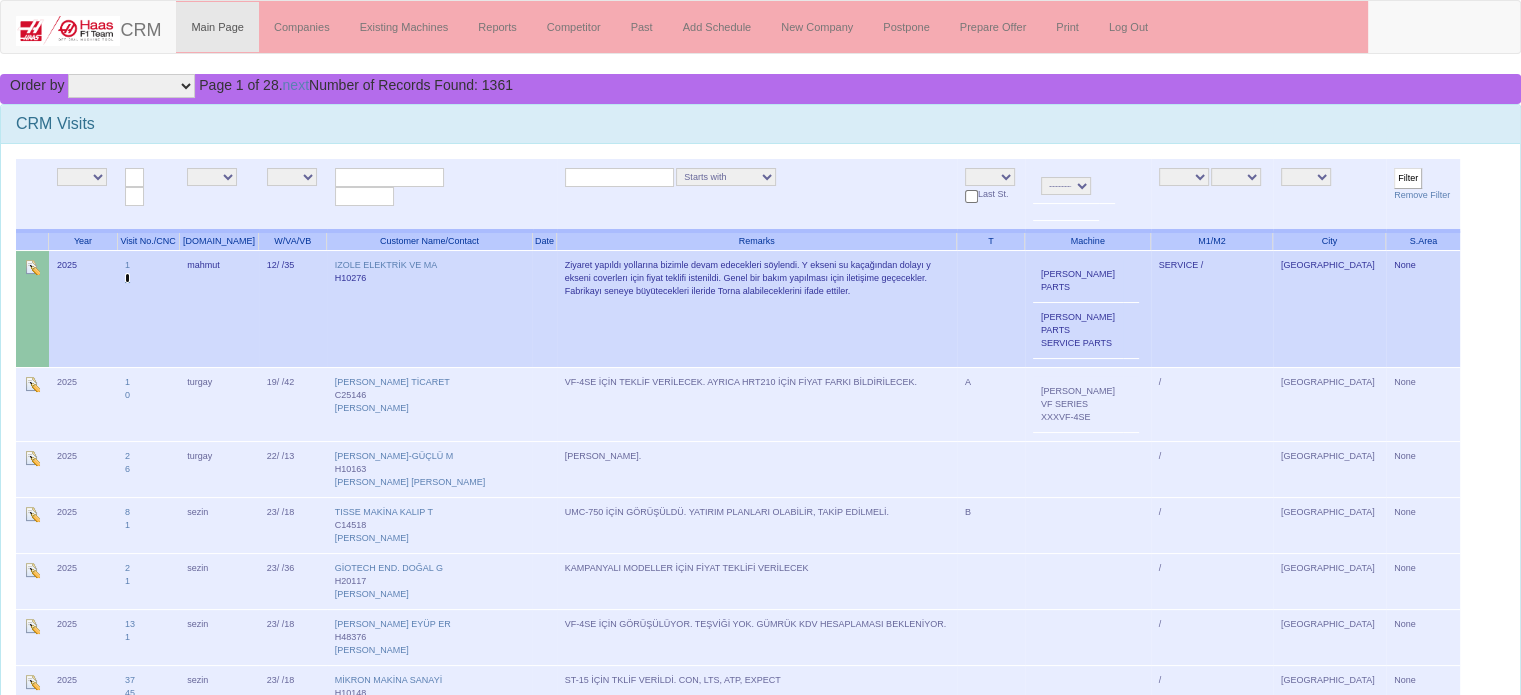 click on "3" at bounding box center (127, 278) 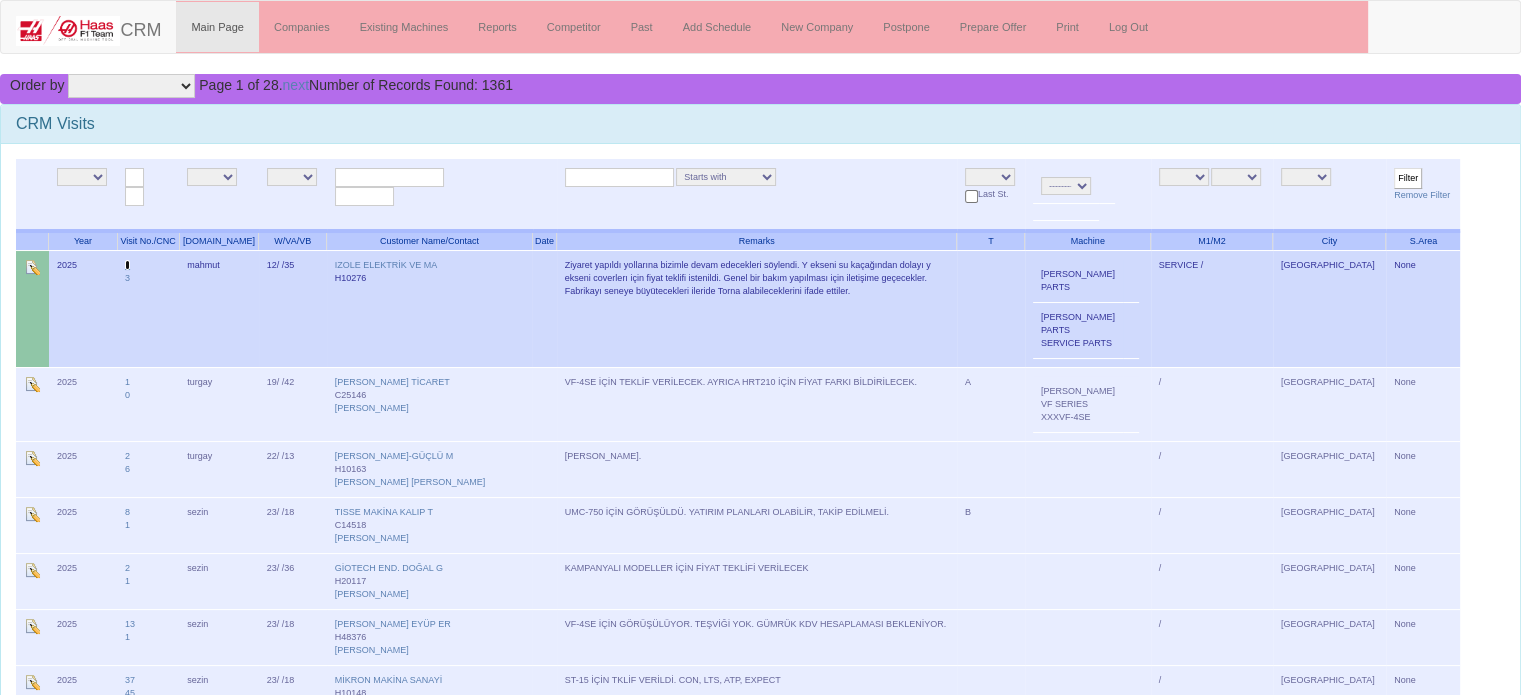 click on "1" at bounding box center [127, 265] 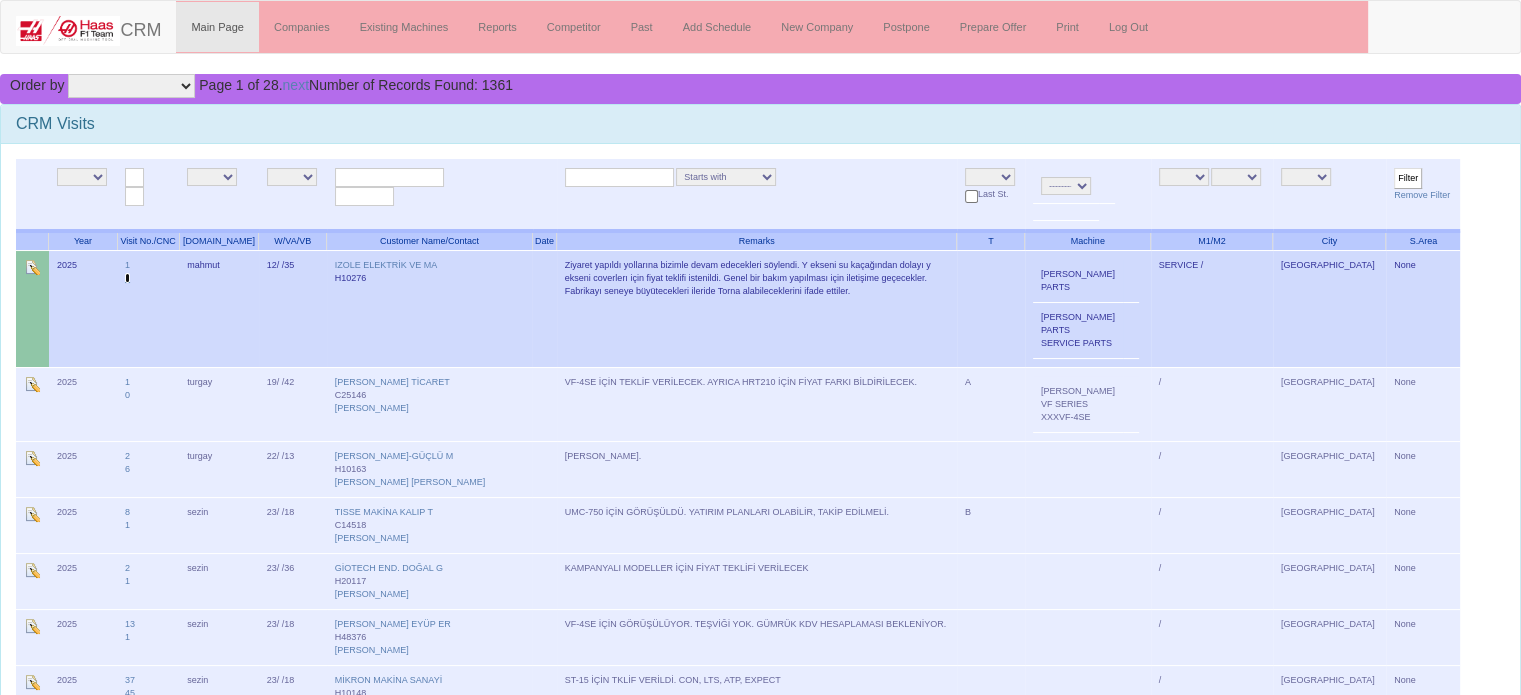 click on "3" at bounding box center (127, 278) 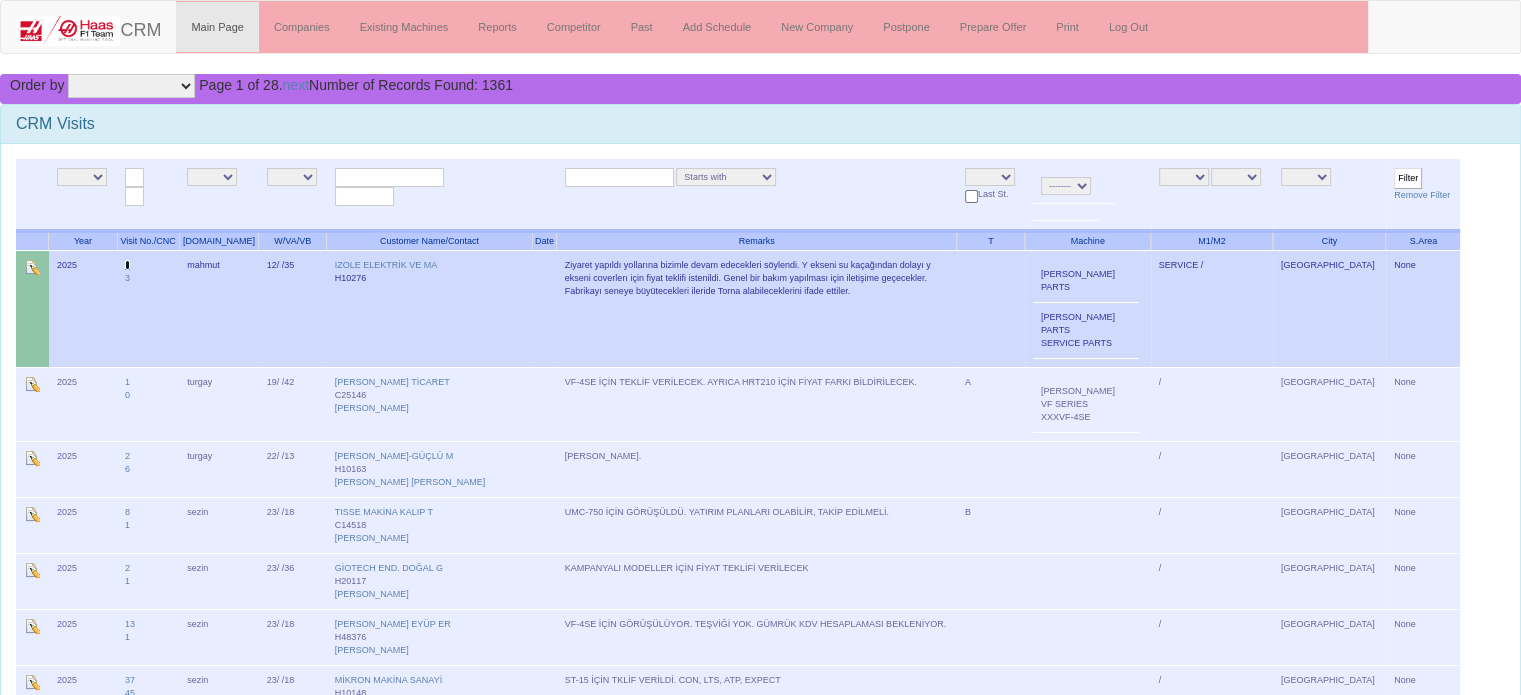 click on "1" at bounding box center (127, 265) 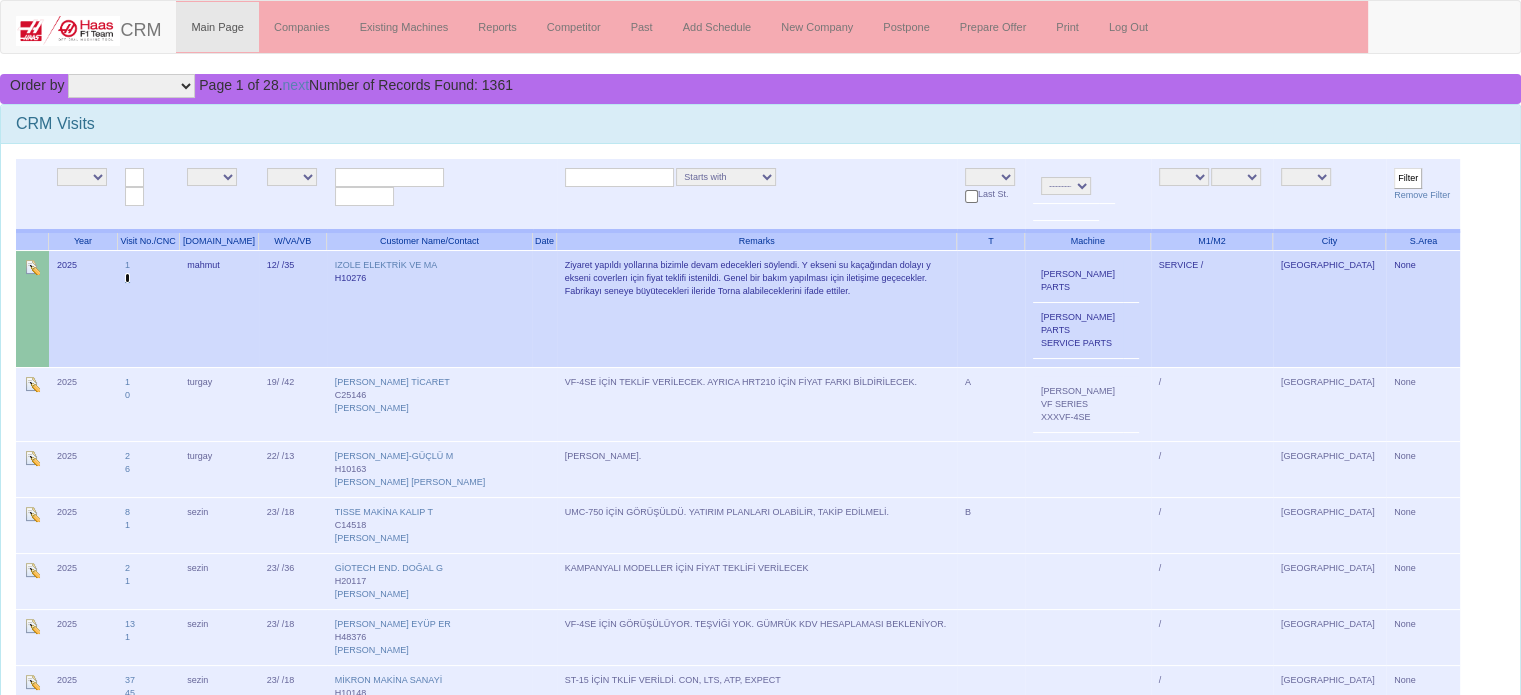 click on "3" at bounding box center [127, 278] 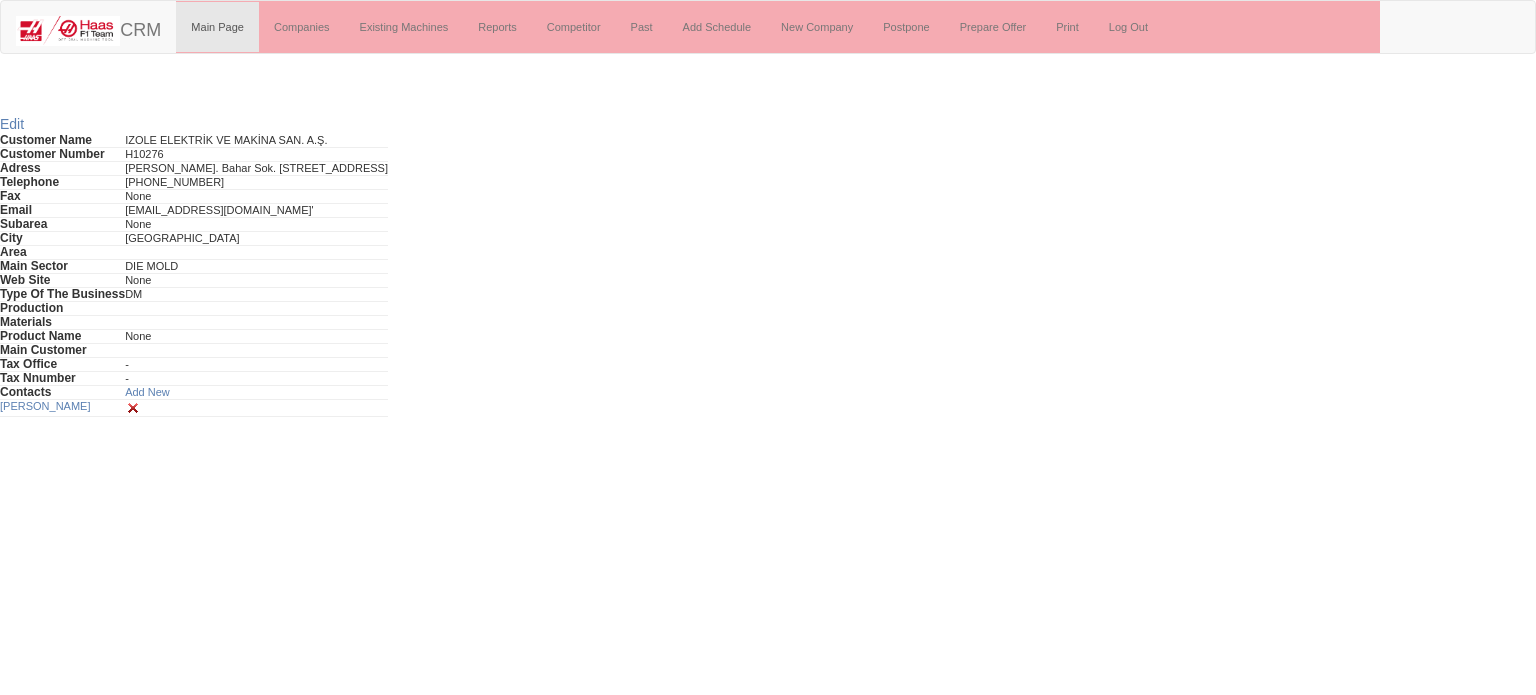 scroll, scrollTop: 0, scrollLeft: 0, axis: both 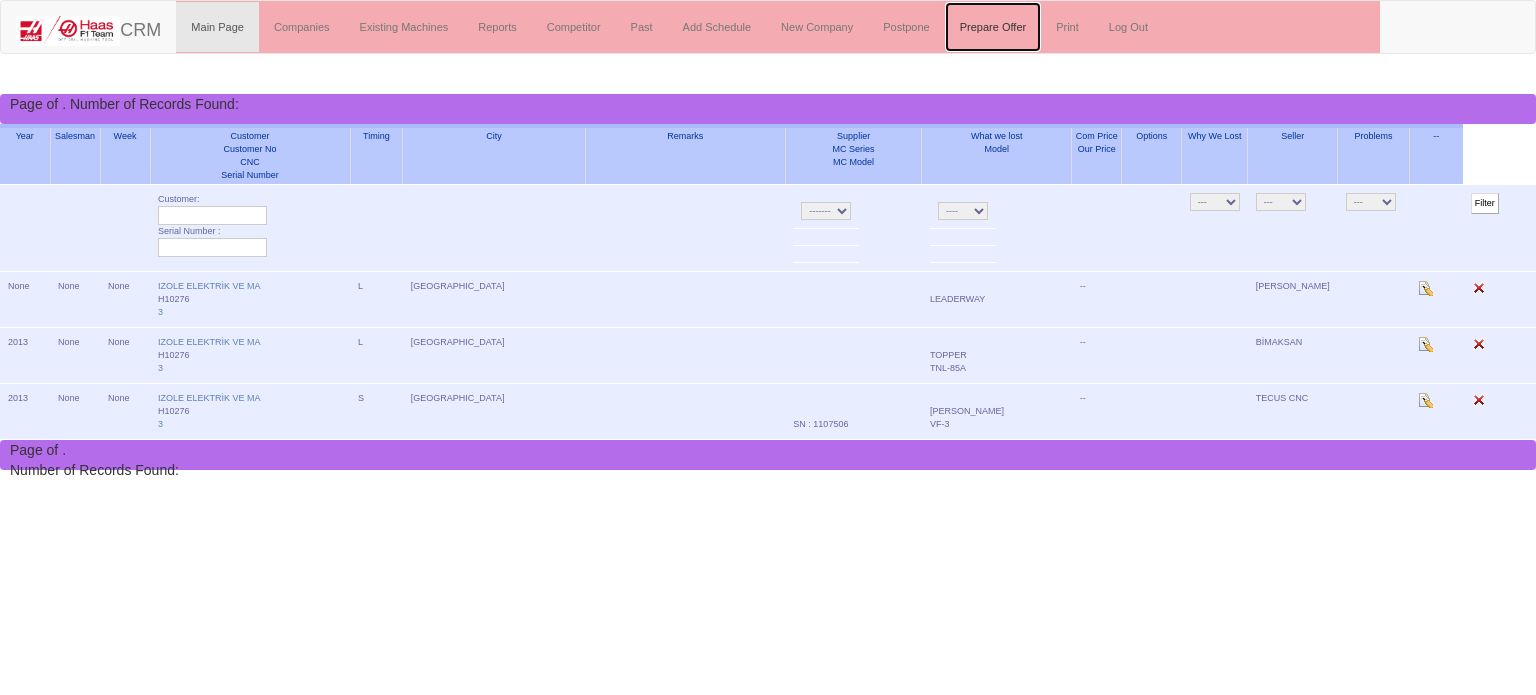 click on "Prepare Offer" at bounding box center [993, 27] 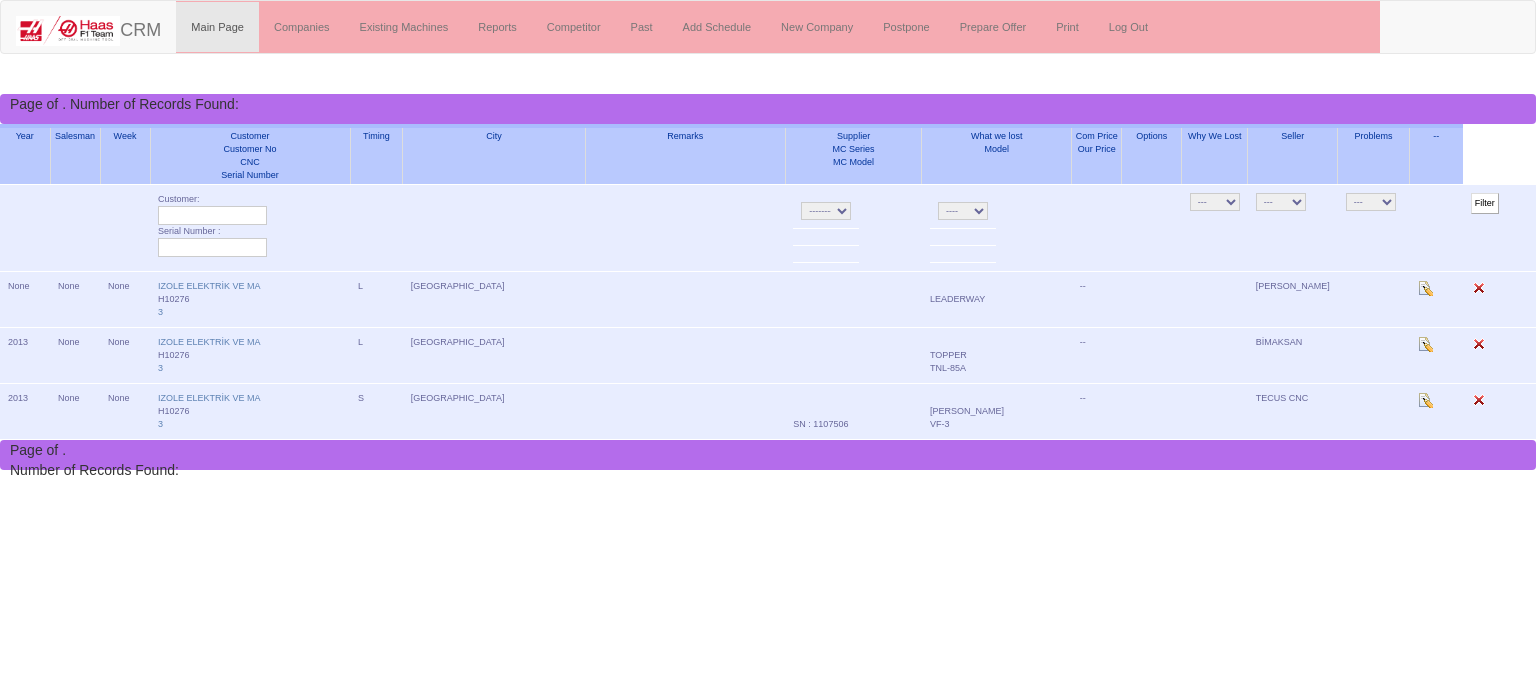 click on "What we lost Model" at bounding box center [997, 155] 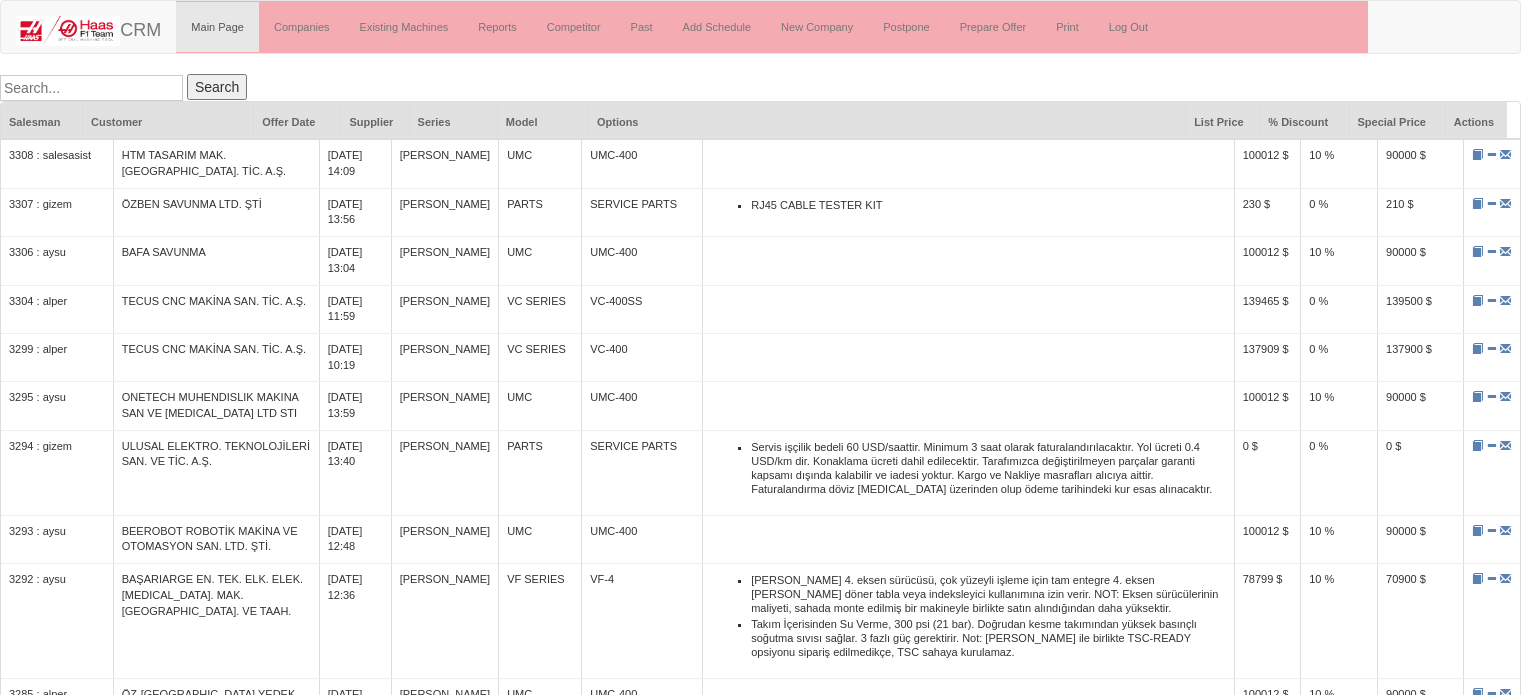 scroll, scrollTop: 0, scrollLeft: 0, axis: both 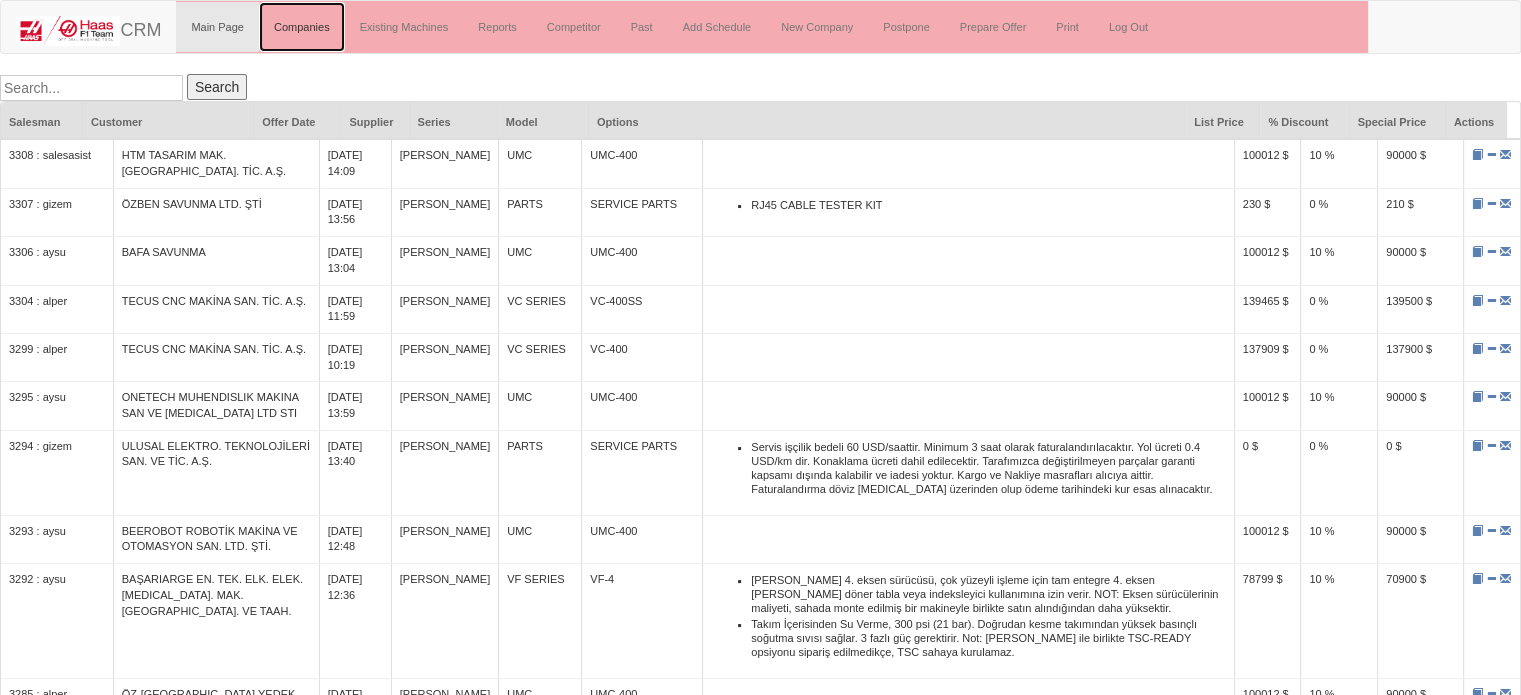 click on "Companies" at bounding box center [302, 27] 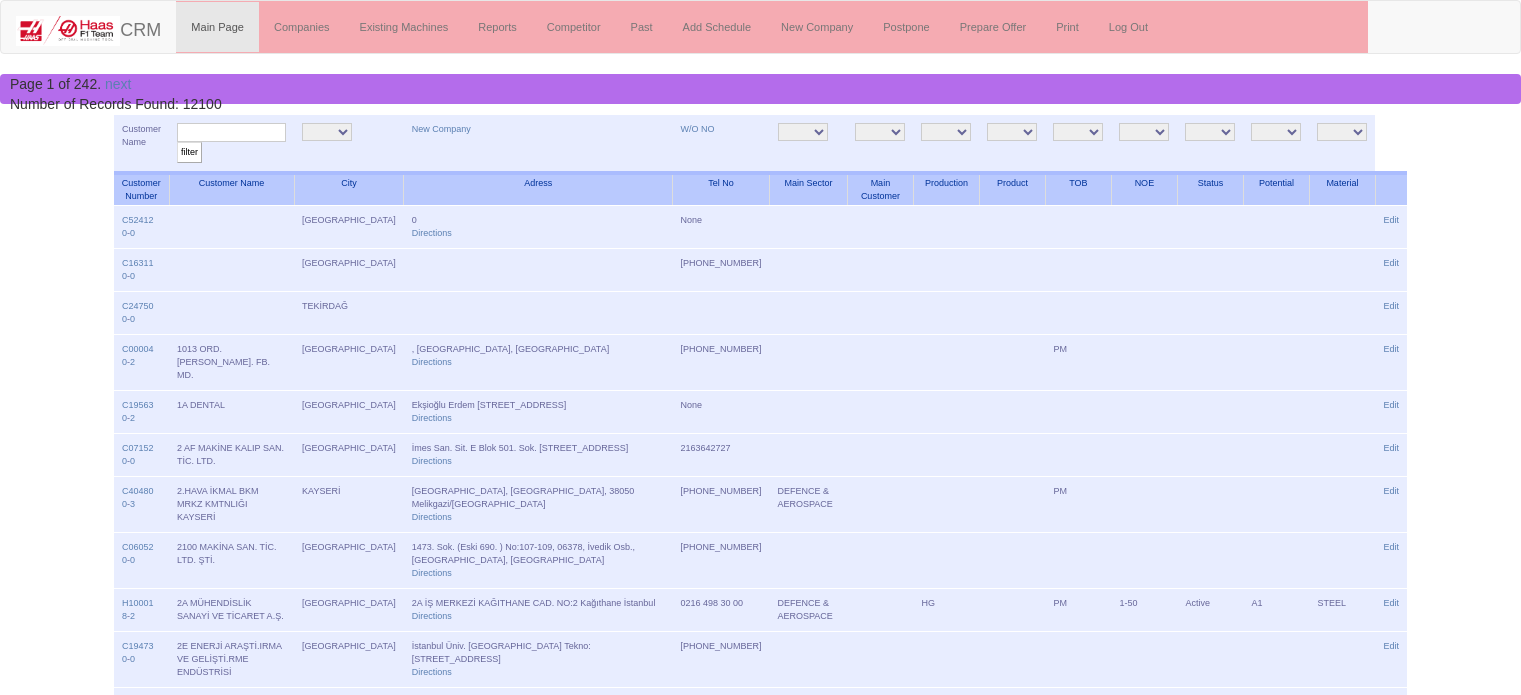 scroll, scrollTop: 0, scrollLeft: 0, axis: both 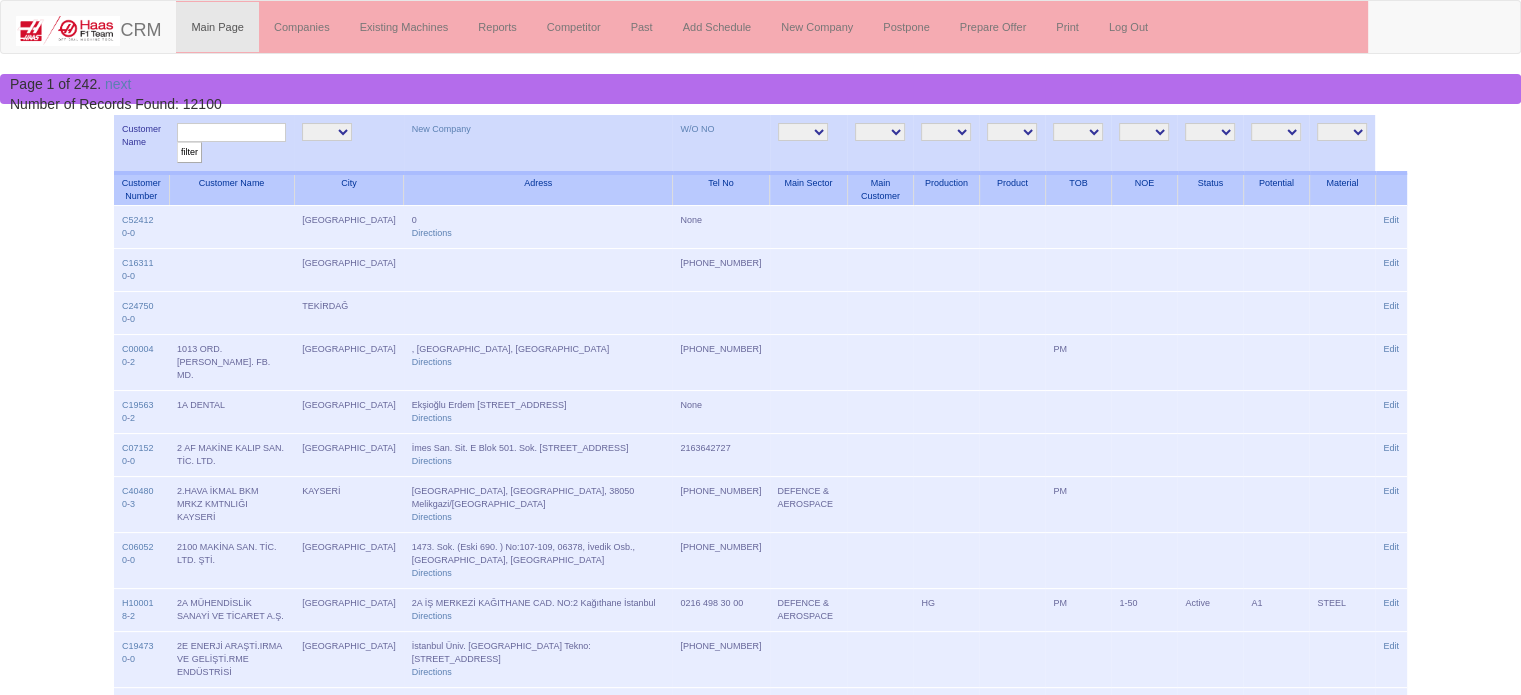 click at bounding box center [231, 132] 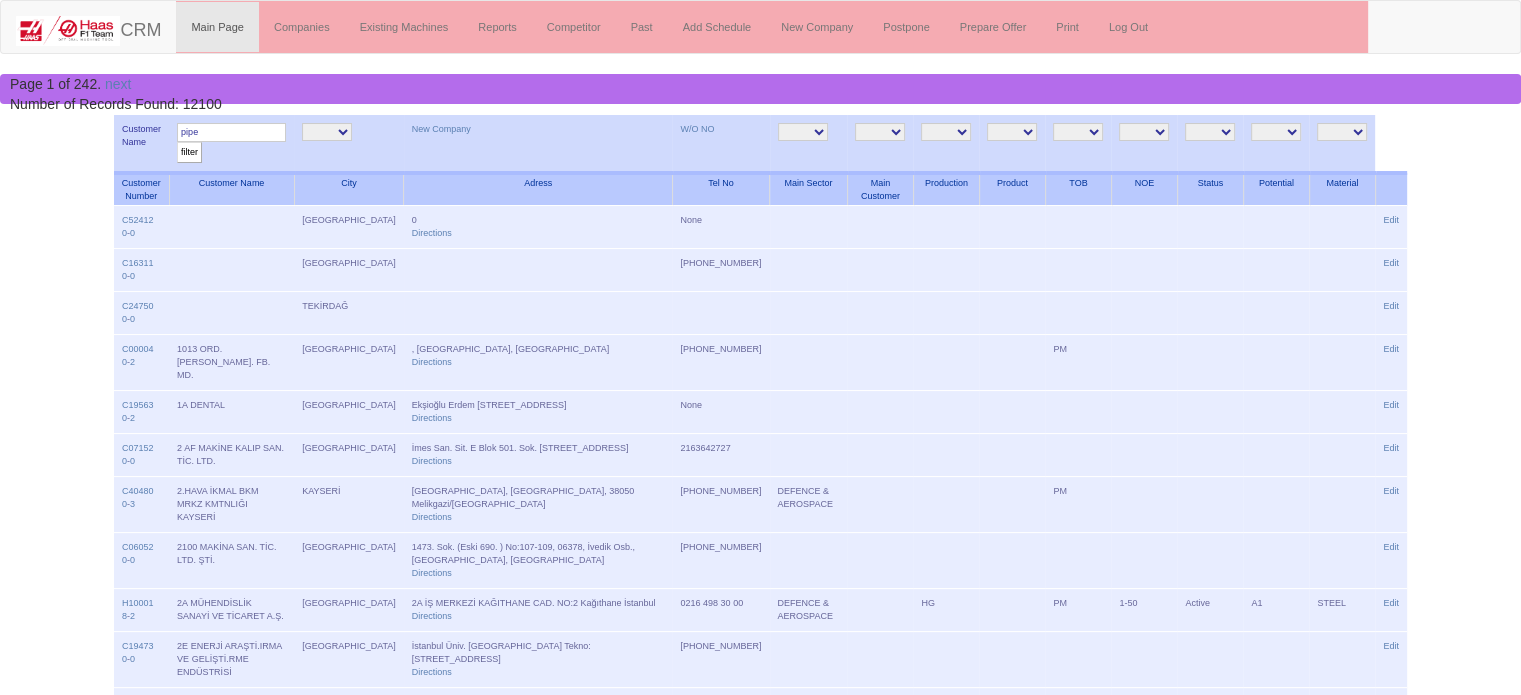 click on "filter" at bounding box center (189, 152) 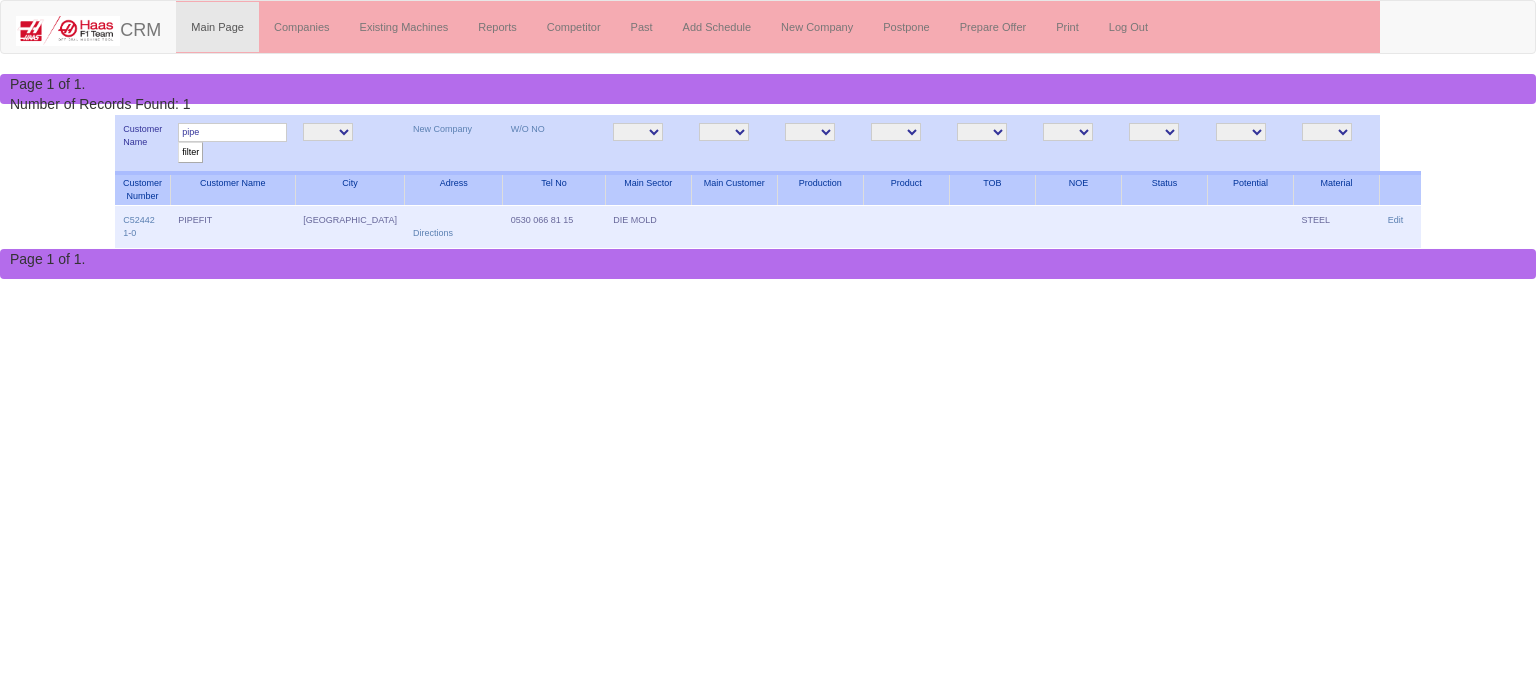 scroll, scrollTop: 0, scrollLeft: 0, axis: both 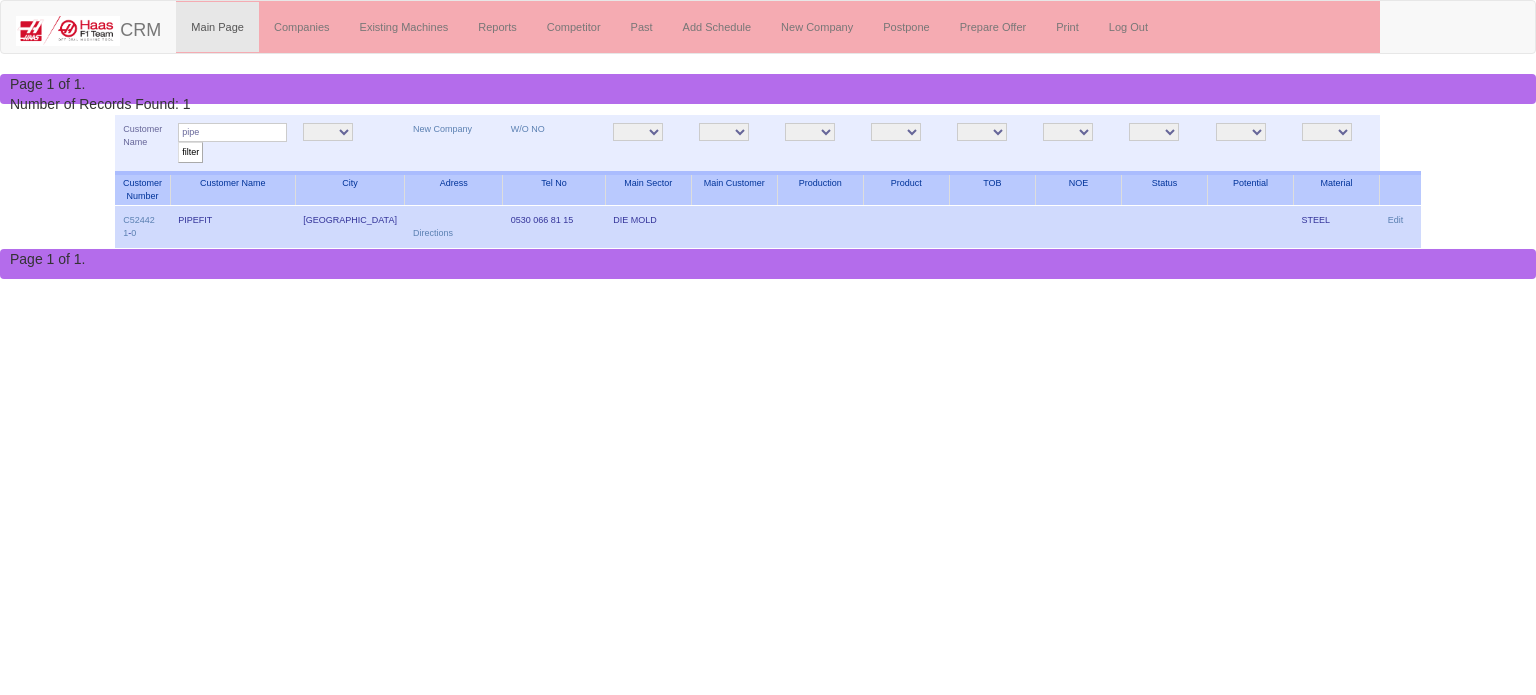 click on "PIPEFIT" at bounding box center (232, 227) 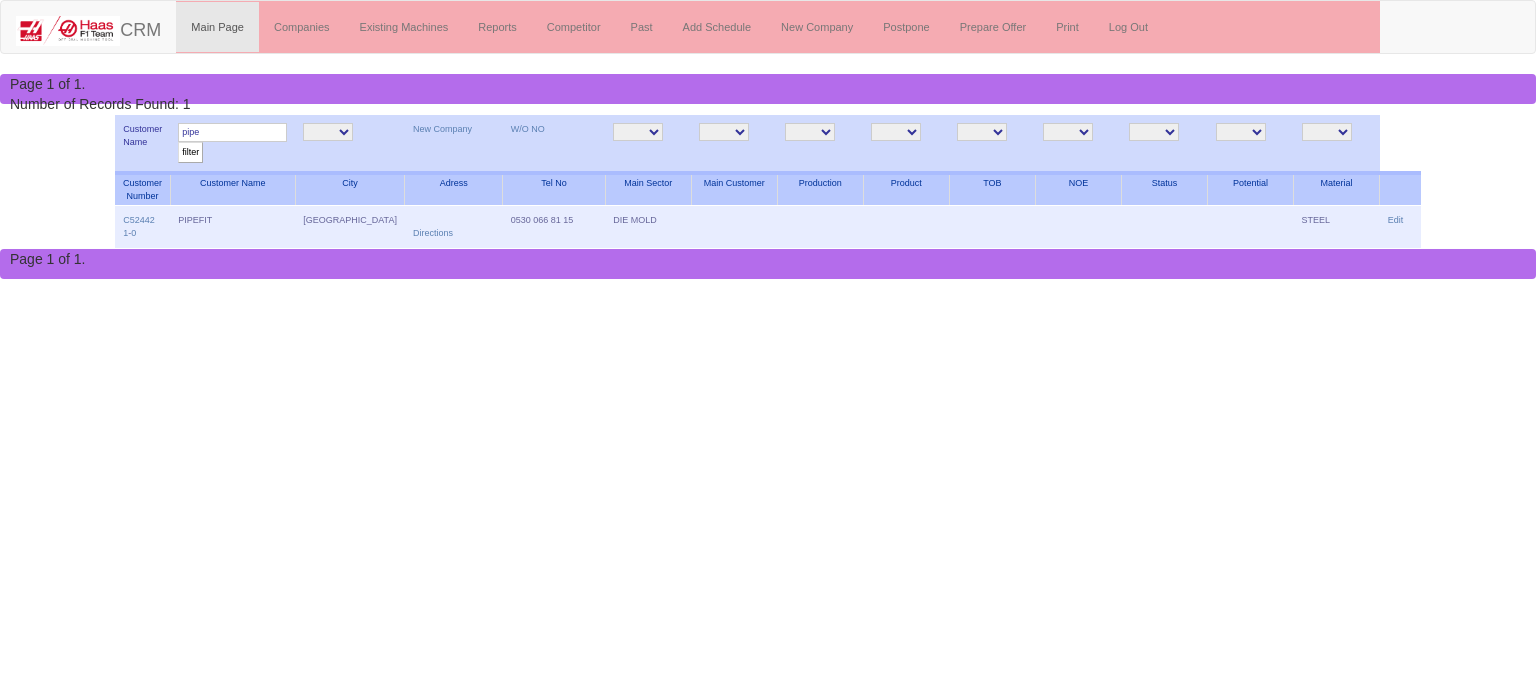 click on "ALUMINIUM CASTING INCONEL OTHERS STAINLESS STEEL TITANIUM" at bounding box center [1327, 132] 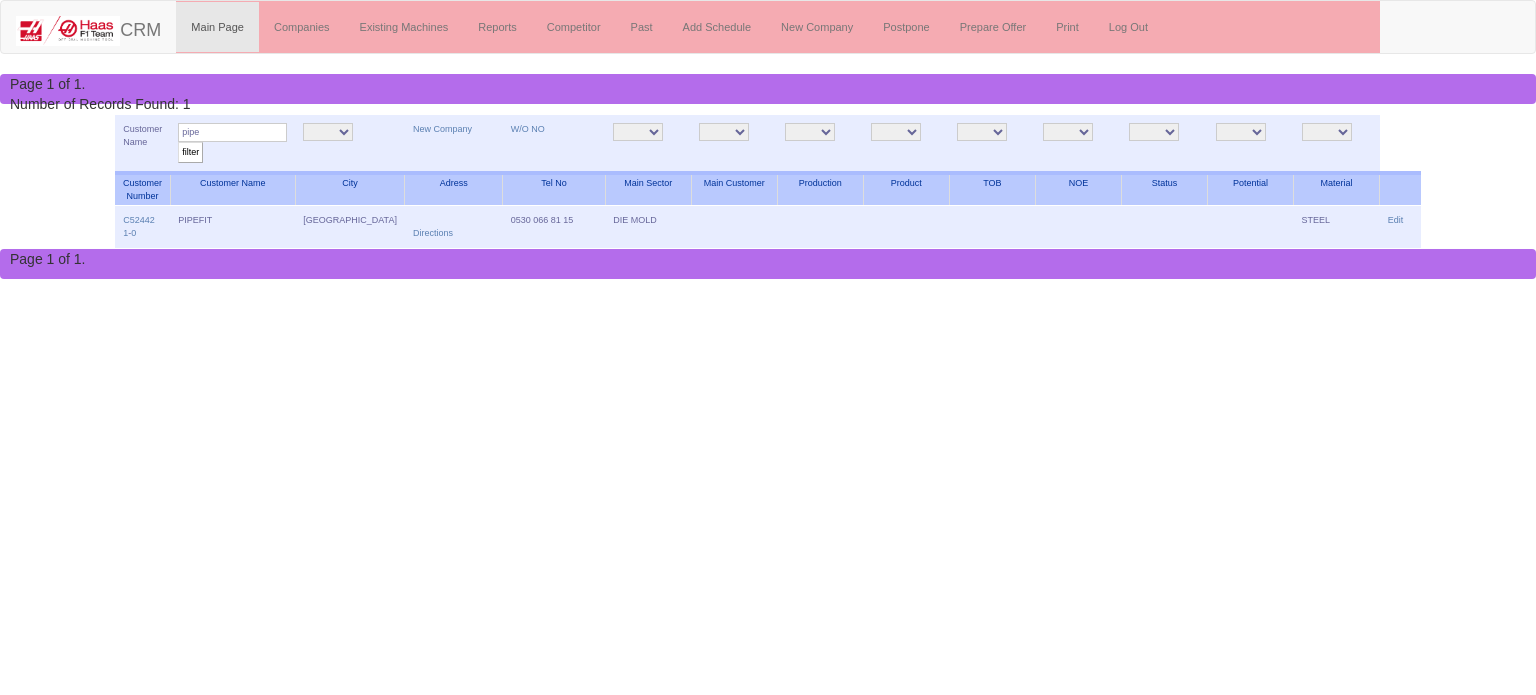 click on "Toggle navigation
CRM
Main Page
Companies
Existing Machines
Reports
Competitor
Past
Add Schedule
New Company
Postpone
Prepare Offer
Print
Log Out
Page 1 of 1.
Number of Records Found: 1
Customer Name  pipe filter
ANKARA EDİRNE İSTANBUL İSTANBUL1 İSTANBUL12 İSTANBUL2 İSTANBUL3 KAYSERİ KIRKLARELİ TEKİRDAĞ
New Company
W/O NO
AGRICULTURE AUTOMOTIVE CASTING CONSTRUCTION MAC. DEFENCE & AEROSPACE DIE MOLD EDUCATION ELECTRICAL COMPONENTS FURNUTURE GEN. PART. MAN.
-" at bounding box center [768, 139] 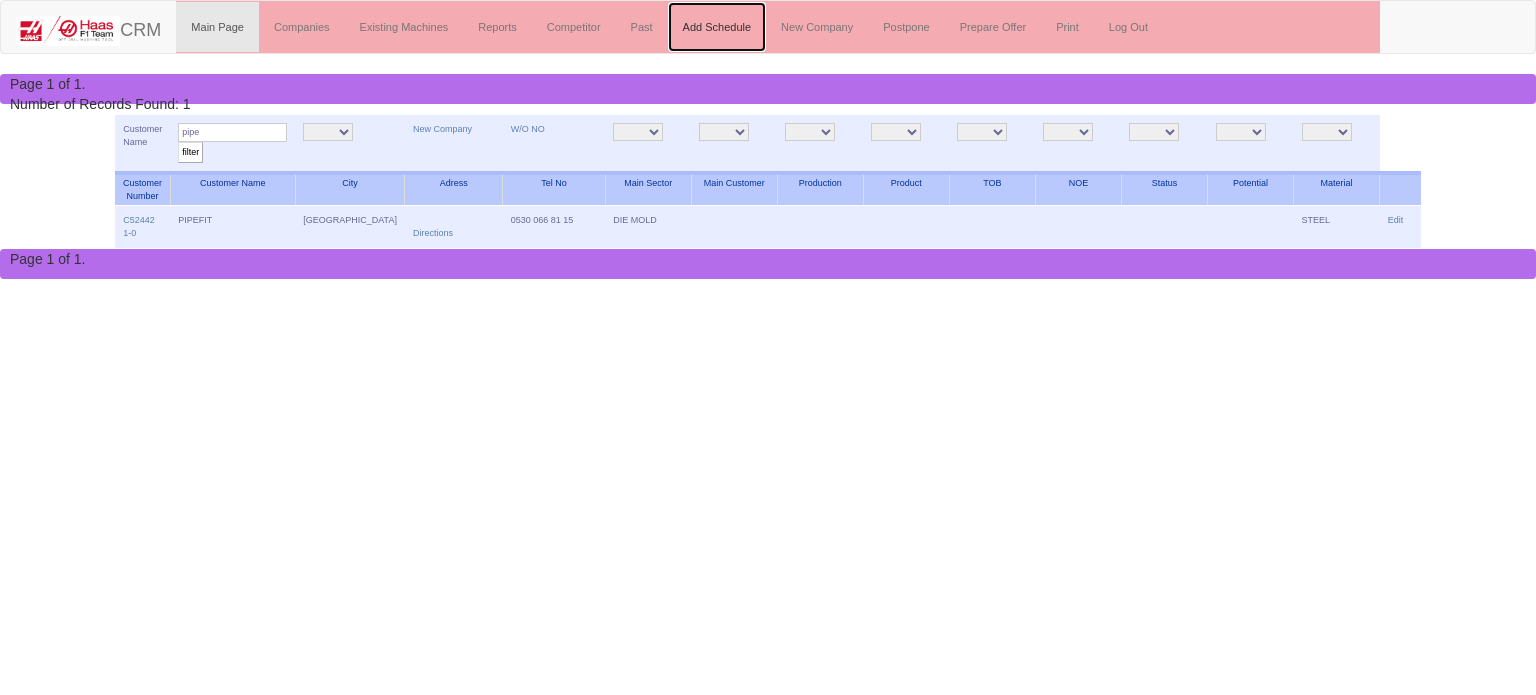 click on "Add Schedule" at bounding box center [717, 27] 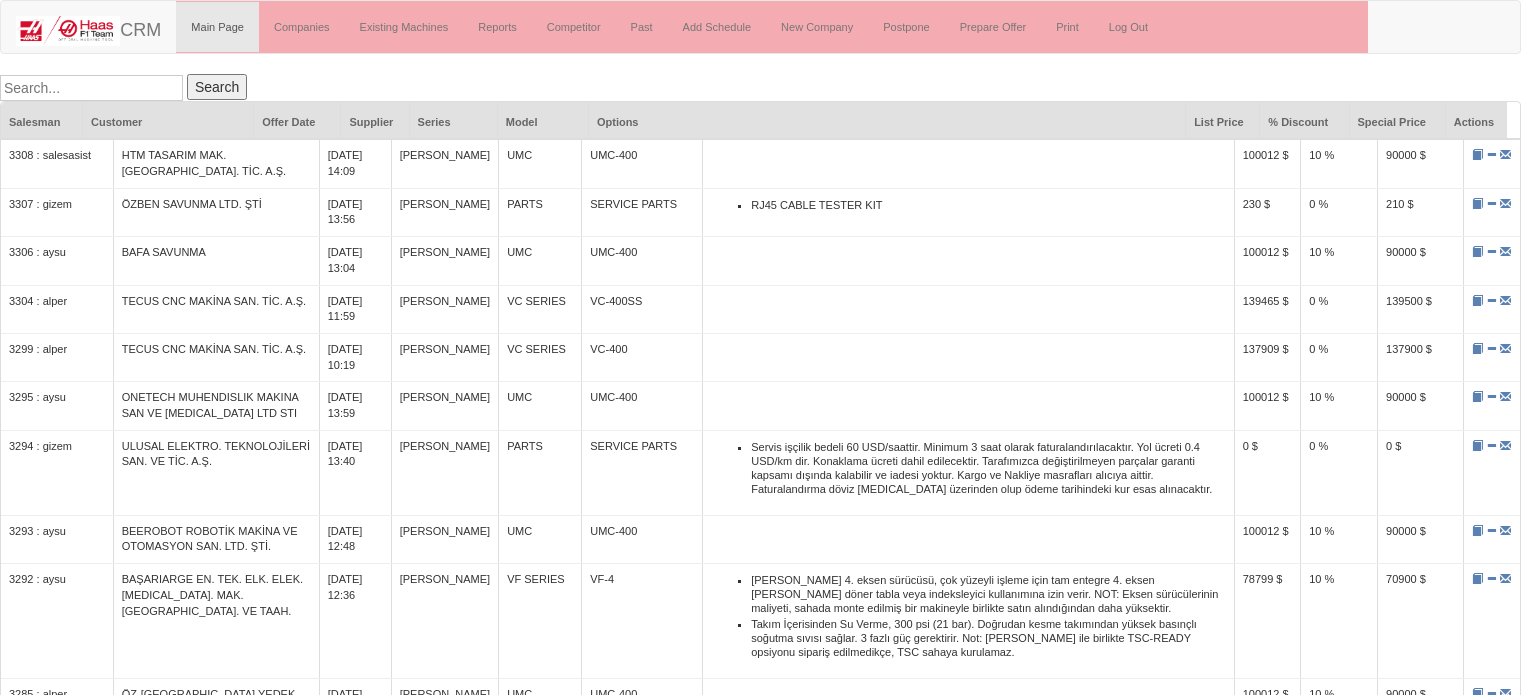 scroll, scrollTop: 0, scrollLeft: 0, axis: both 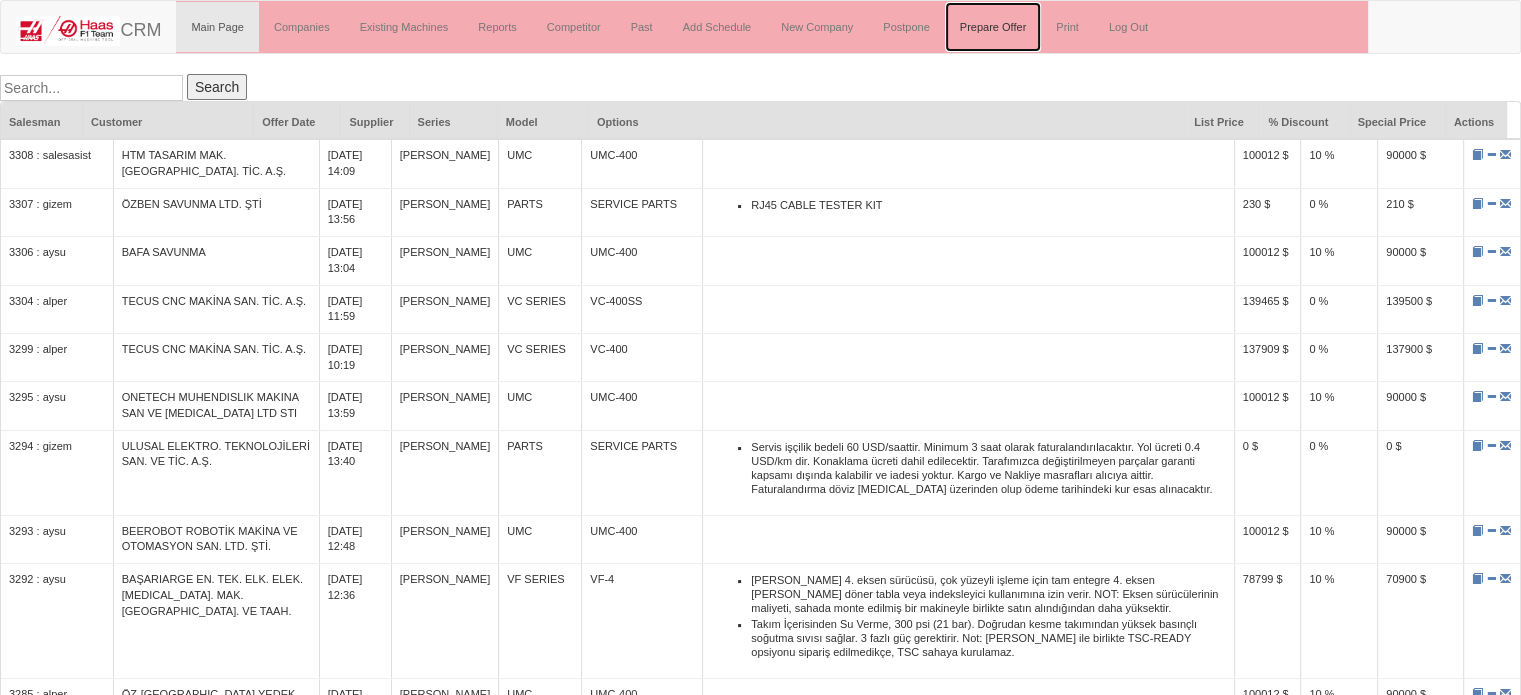 click on "Prepare Offer" at bounding box center [993, 27] 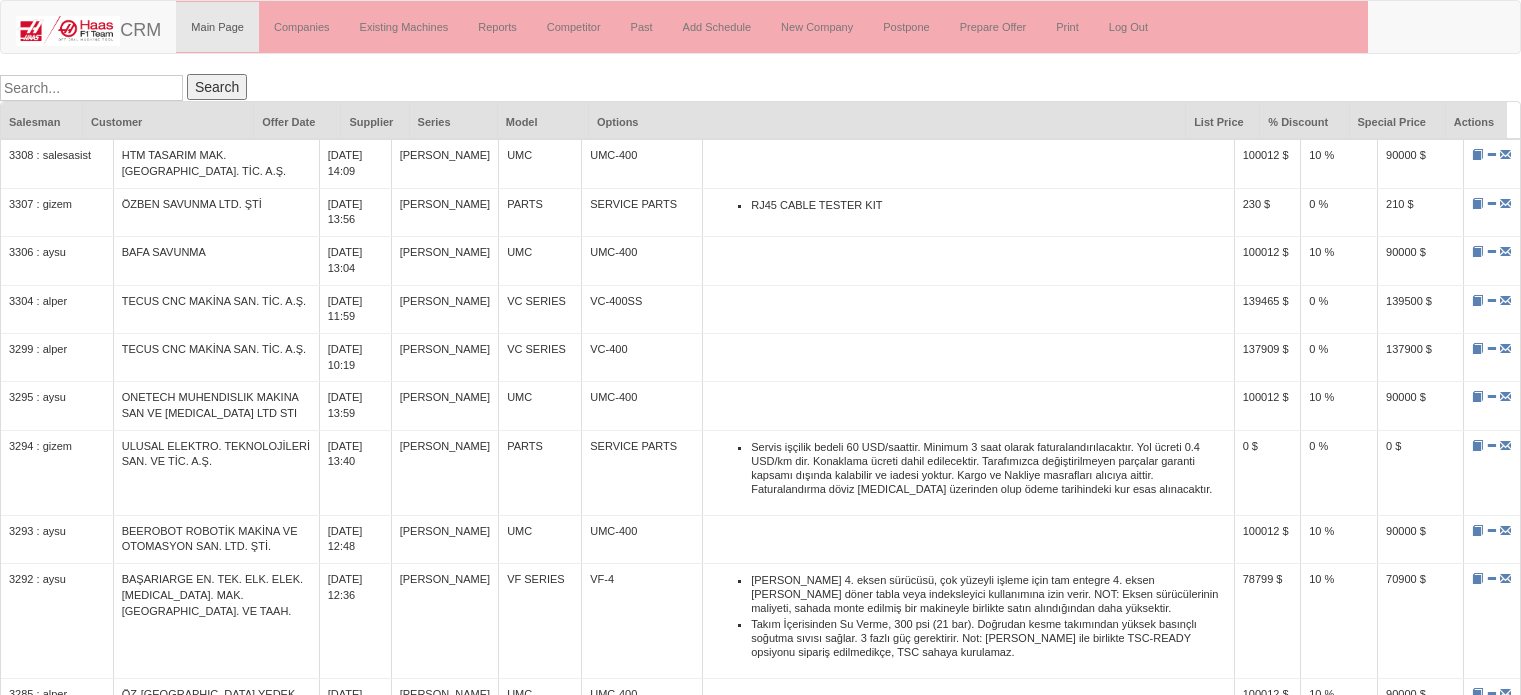 scroll, scrollTop: 0, scrollLeft: 0, axis: both 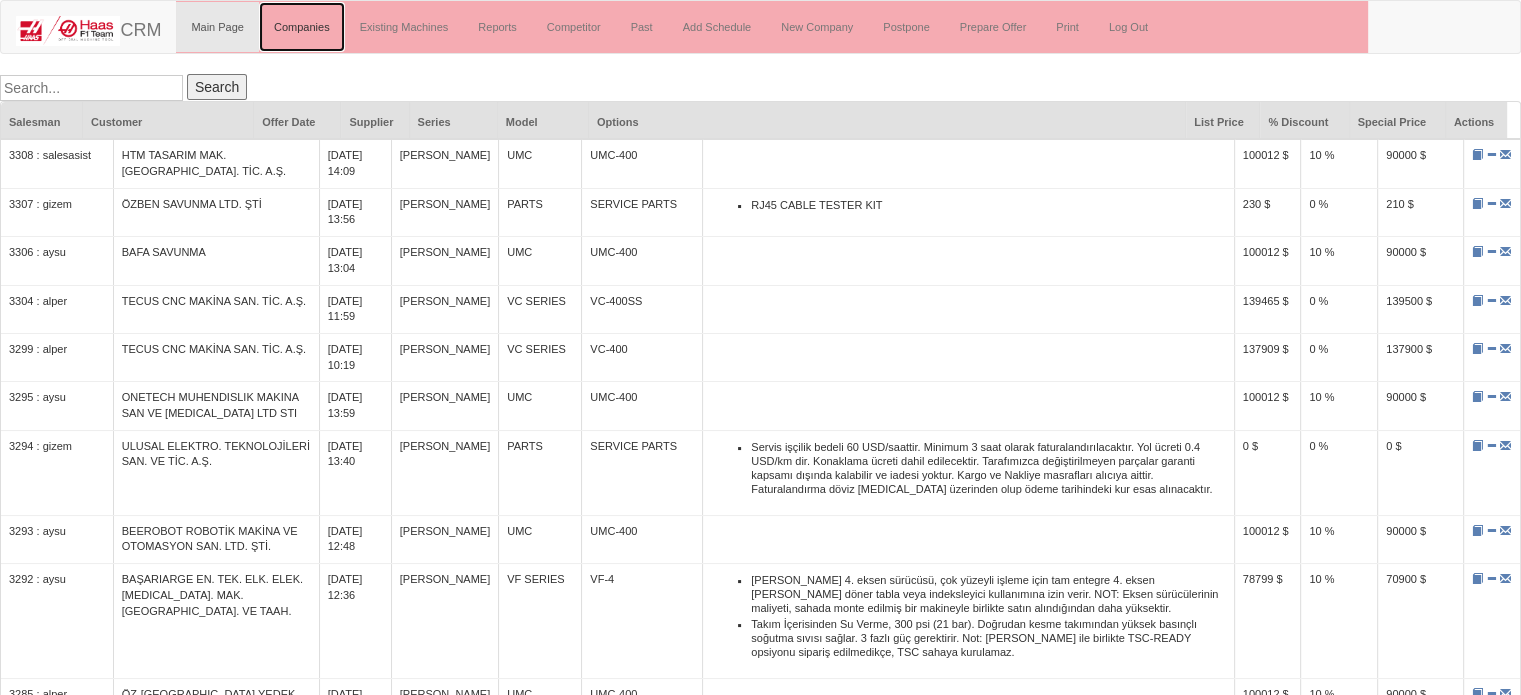 click on "Companies" at bounding box center (302, 27) 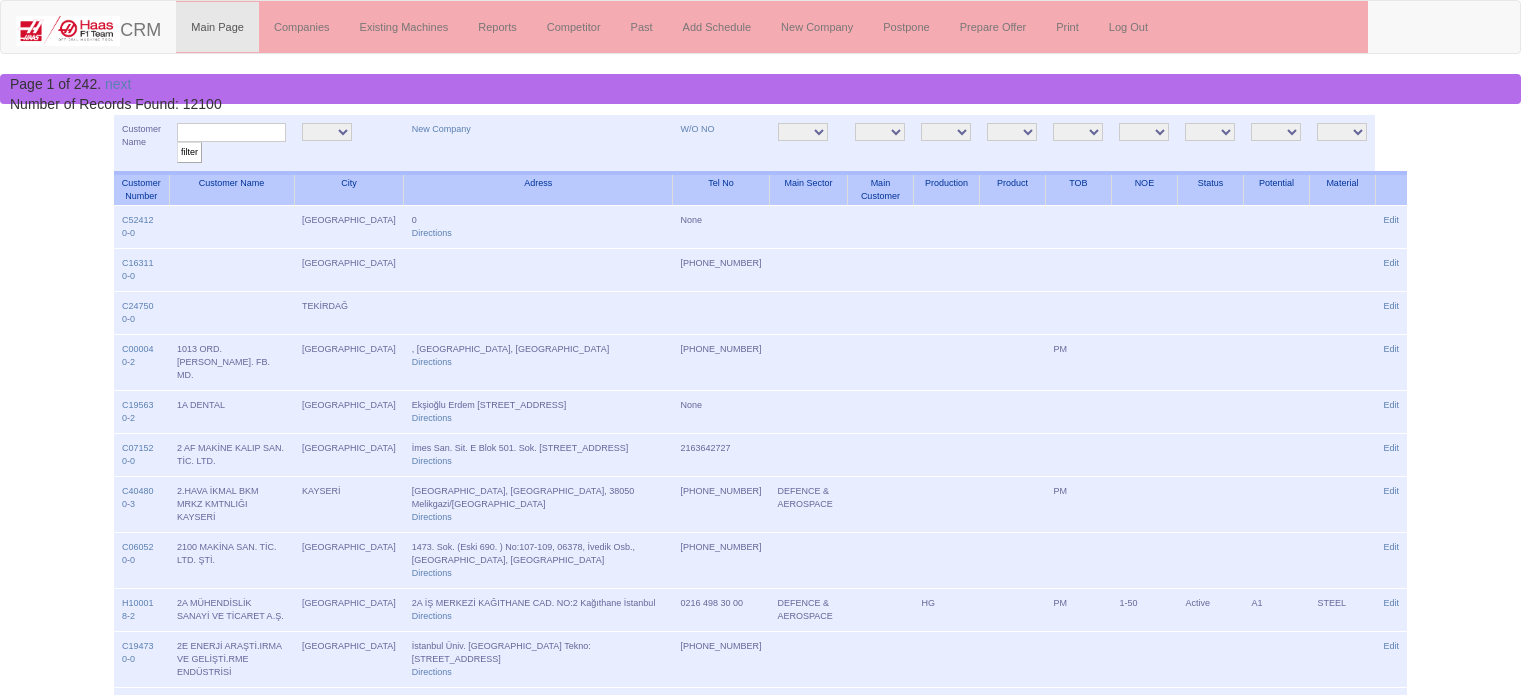 scroll, scrollTop: 0, scrollLeft: 0, axis: both 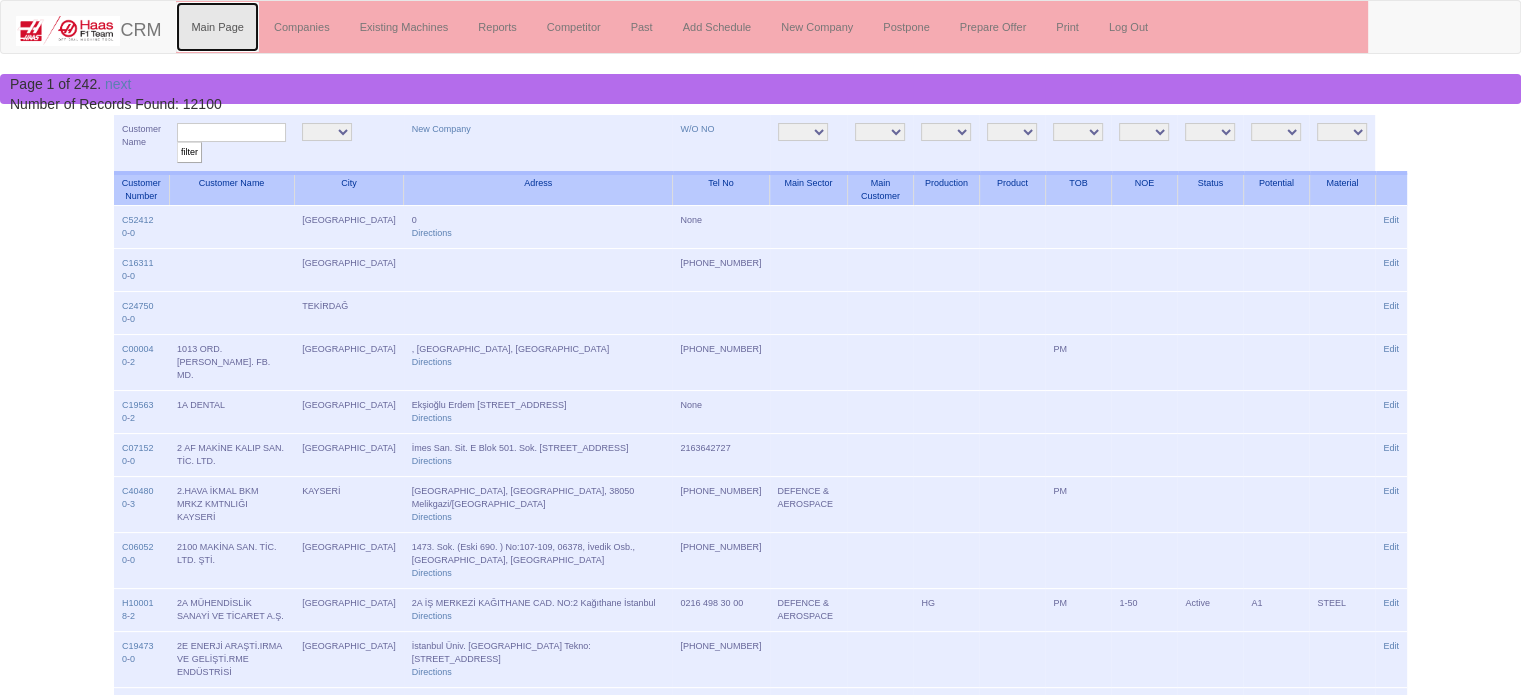 click on "Main Page" at bounding box center (217, 27) 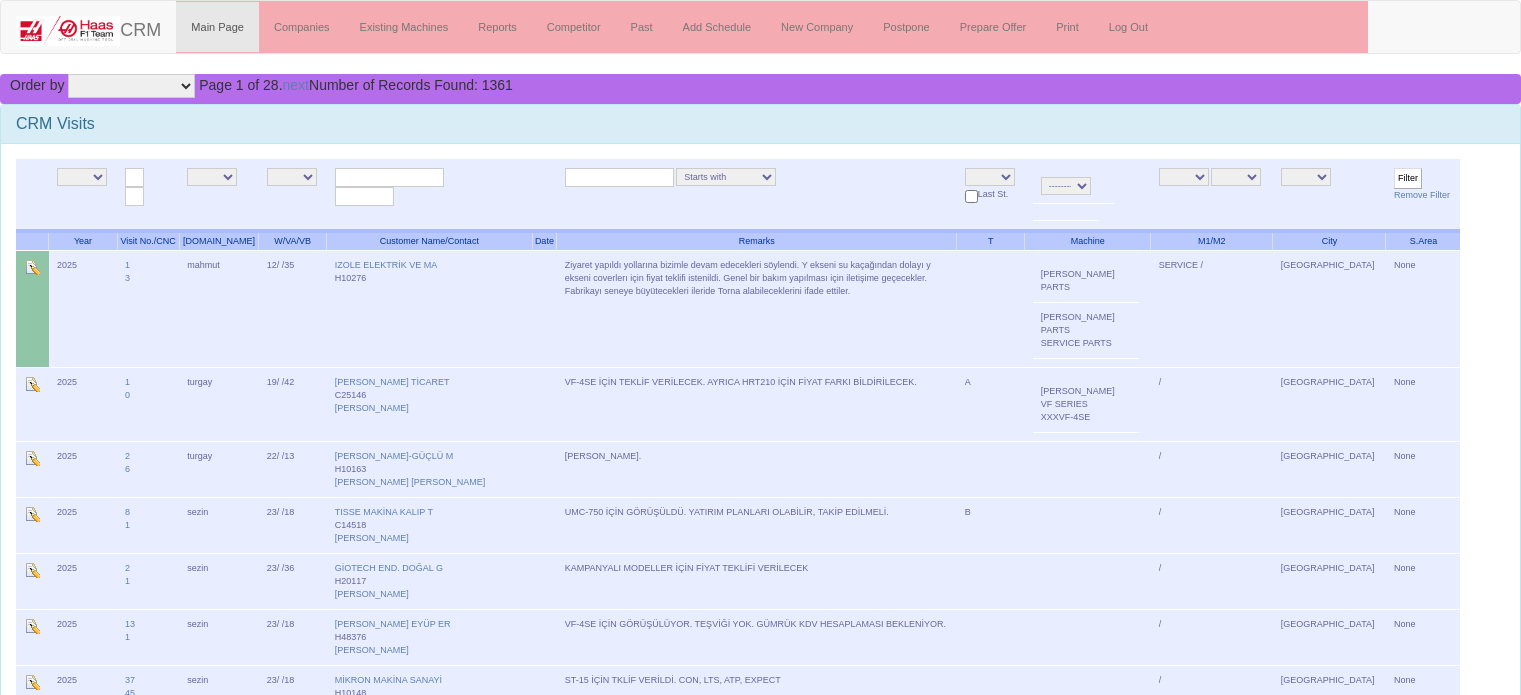 scroll, scrollTop: 0, scrollLeft: 0, axis: both 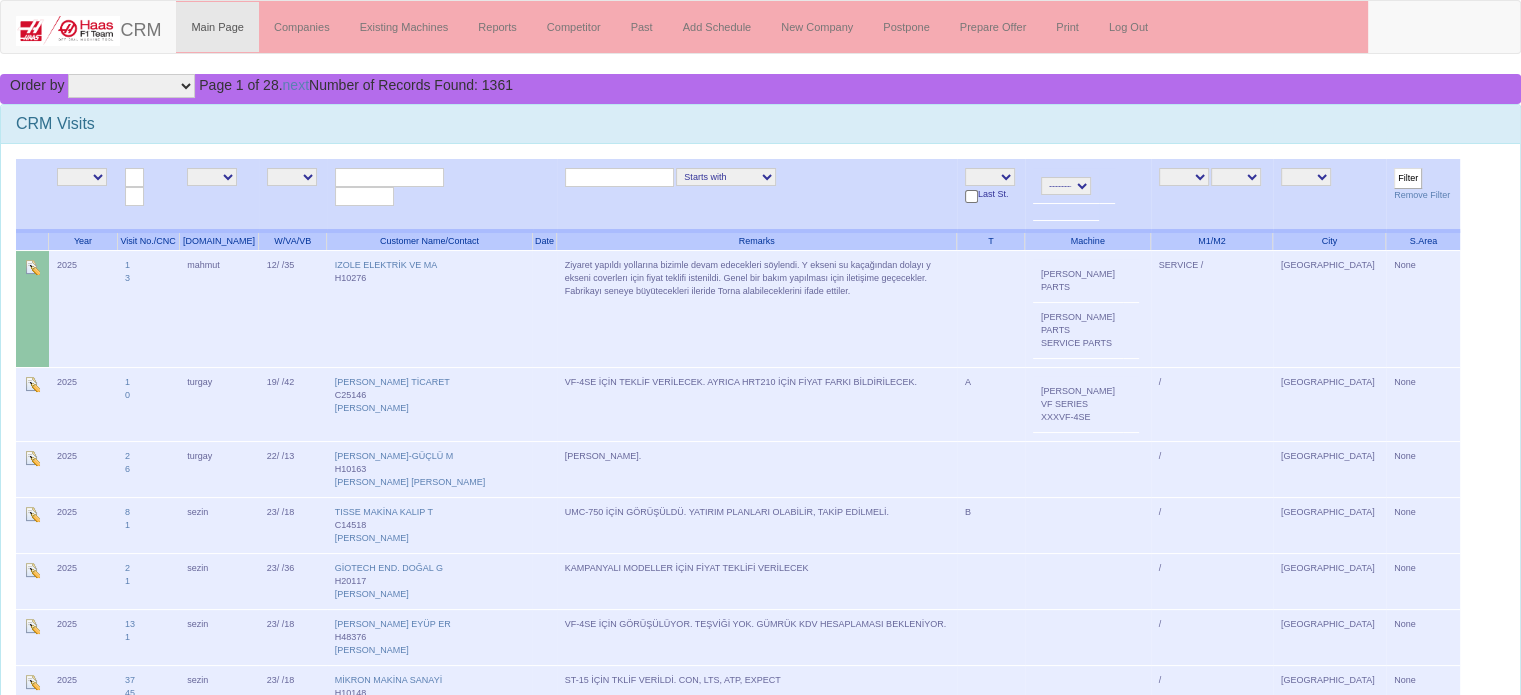 click on "NE
E
[GEOGRAPHIC_DATA]
KIRKLARELİ
KAYSERİ
[GEOGRAPHIC_DATA]
[GEOGRAPHIC_DATA]
[GEOGRAPHIC_DATA]
[GEOGRAPHIC_DATA]
[GEOGRAPHIC_DATA]
EDİRNE
[GEOGRAPHIC_DATA]" at bounding box center [1306, 177] 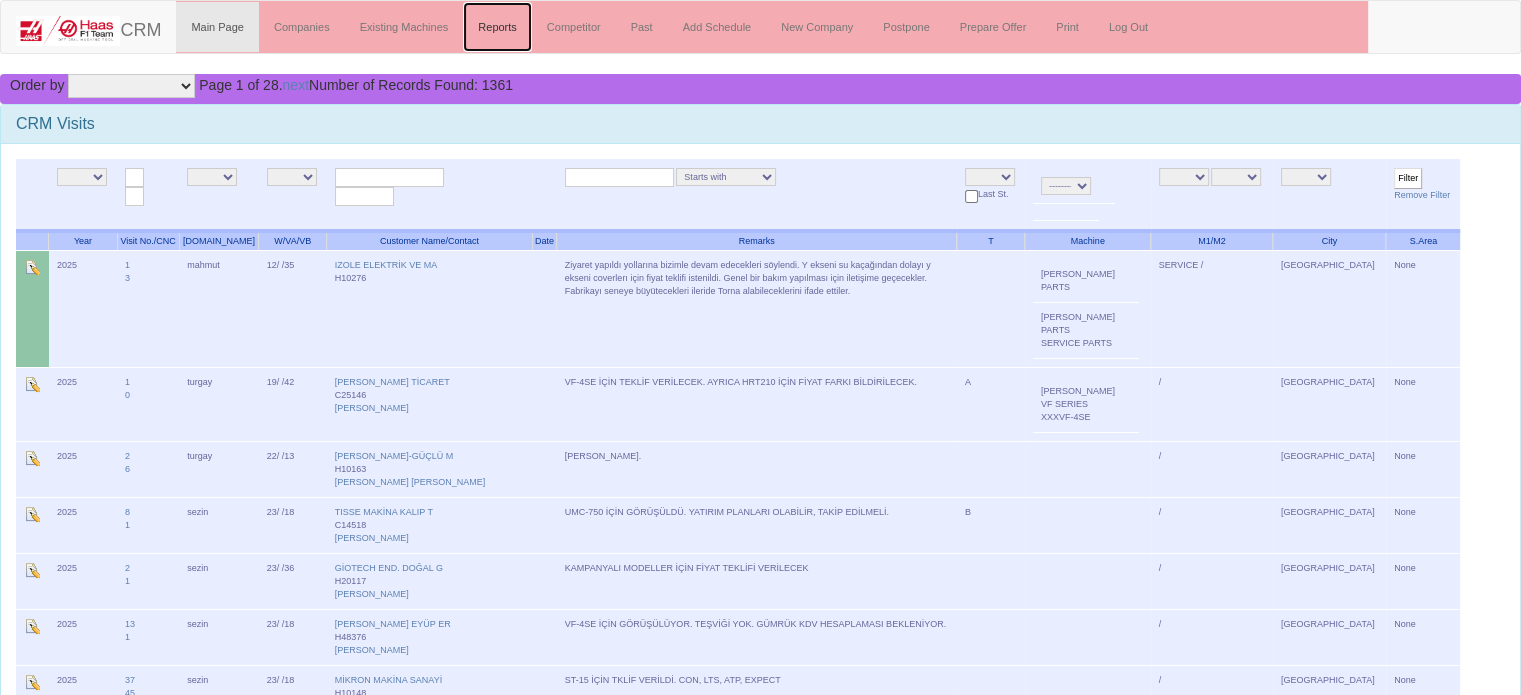 click on "Reports" at bounding box center (497, 27) 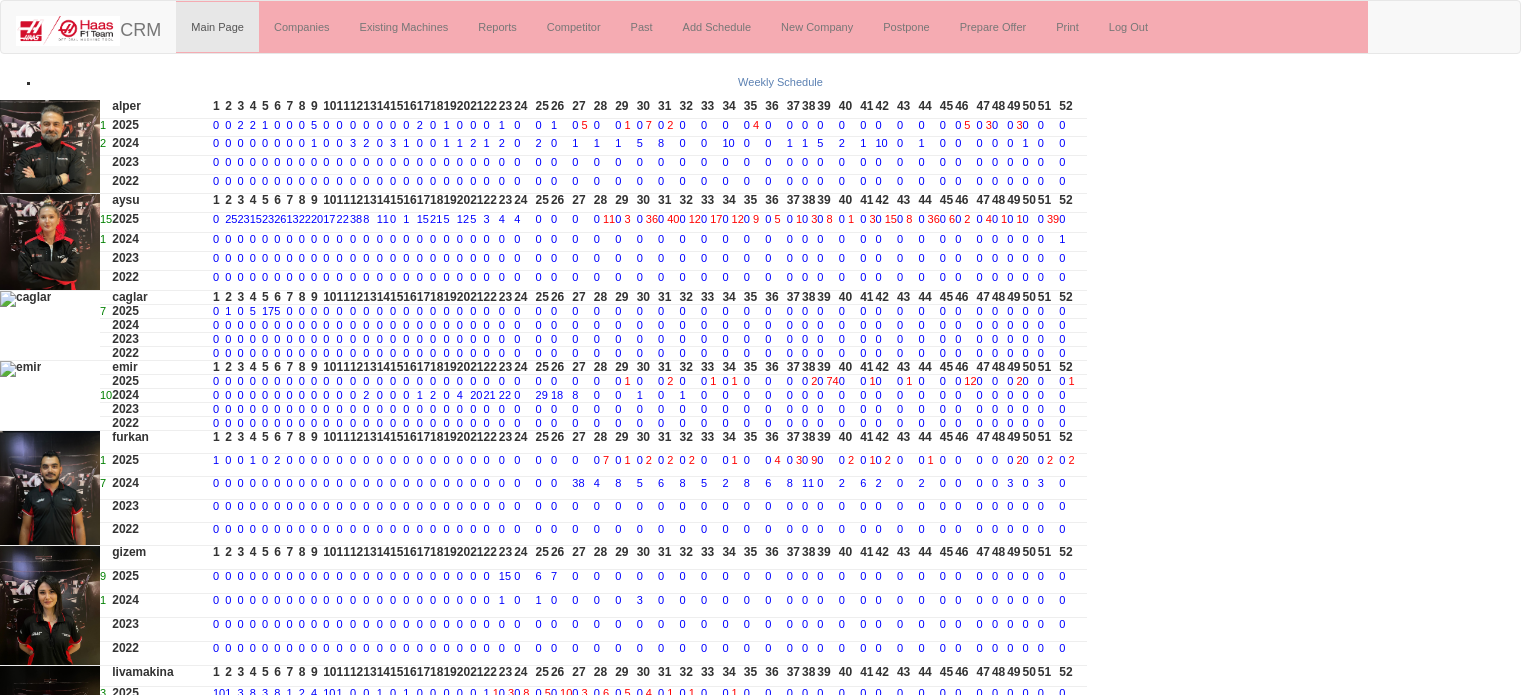 scroll, scrollTop: 0, scrollLeft: 0, axis: both 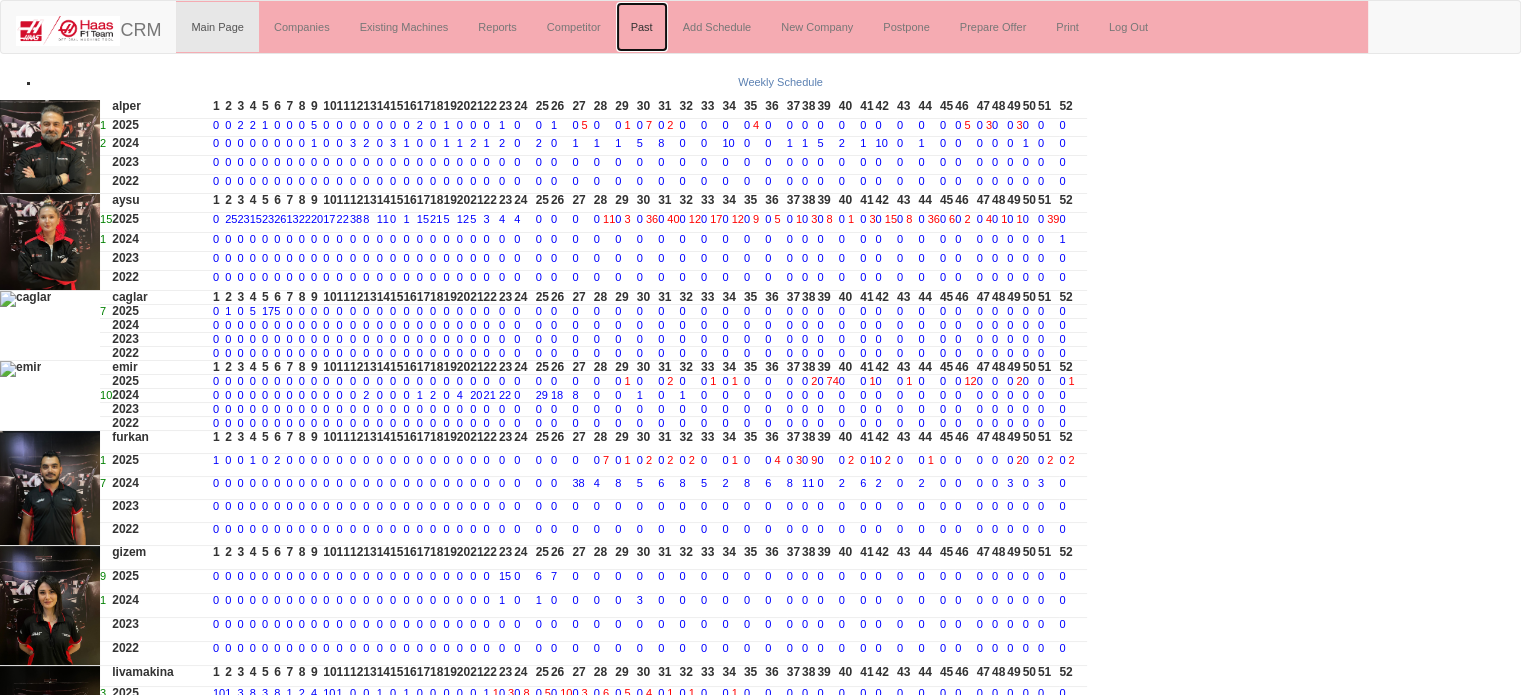 click on "Past" at bounding box center (642, 27) 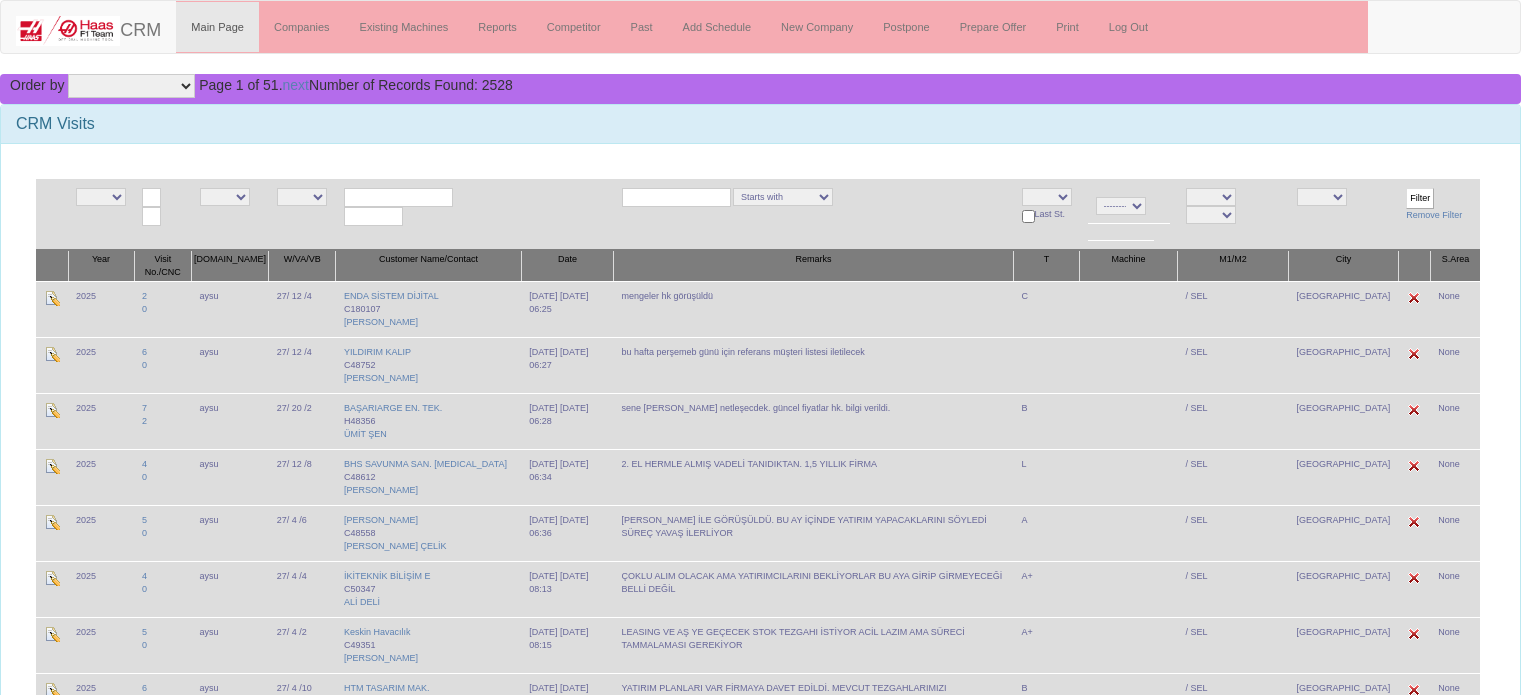 scroll, scrollTop: 0, scrollLeft: 0, axis: both 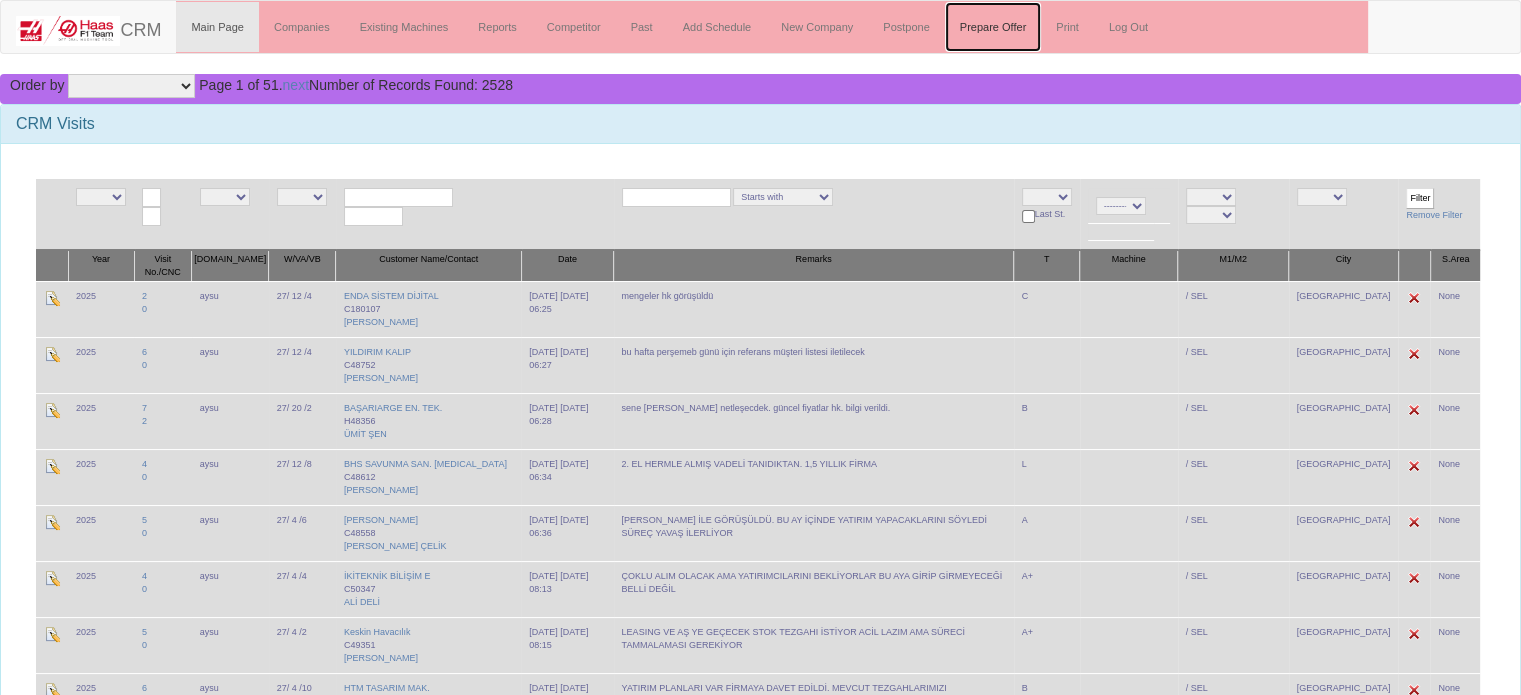 click on "Prepare Offer" at bounding box center [993, 27] 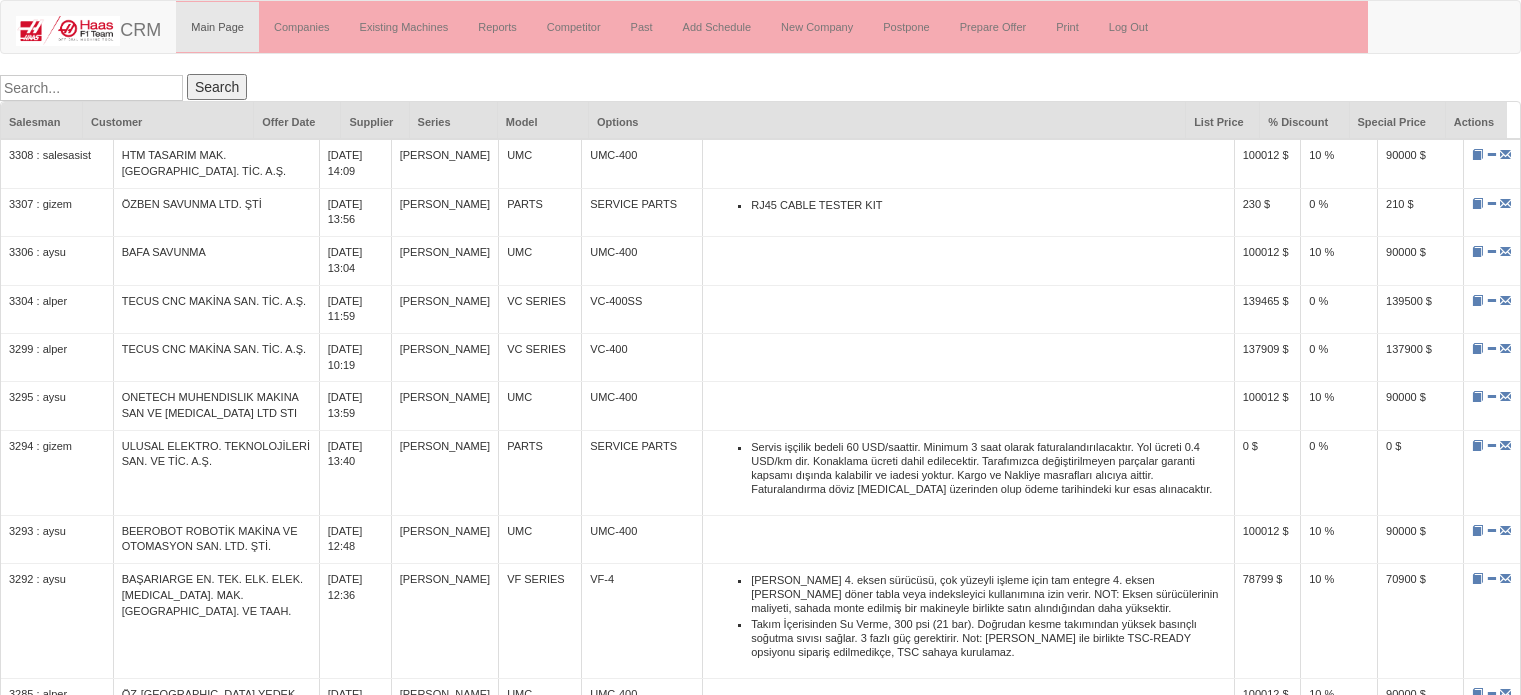 scroll, scrollTop: 0, scrollLeft: 0, axis: both 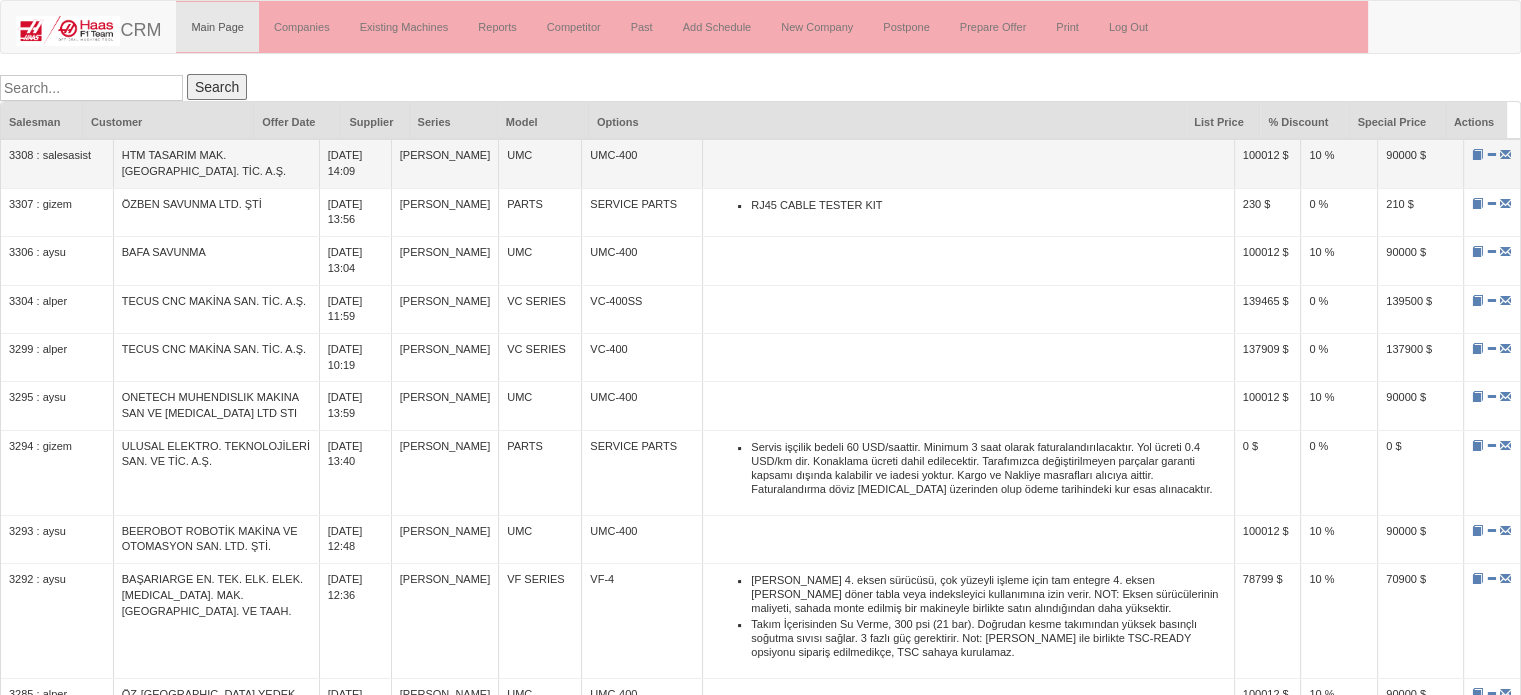 click on "HTM TASARIM MAK. SAN. TİC. A.Ş." at bounding box center [216, 163] 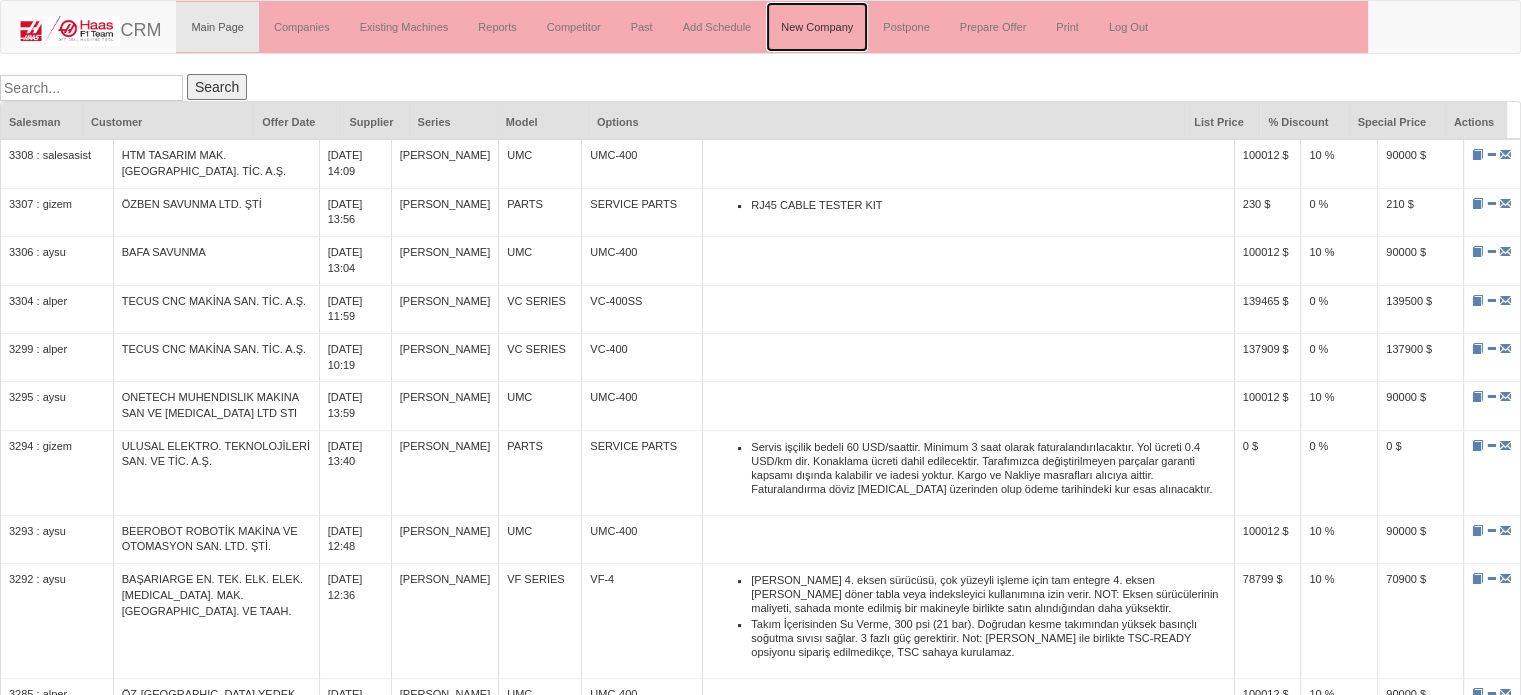 click on "New Company" at bounding box center [817, 27] 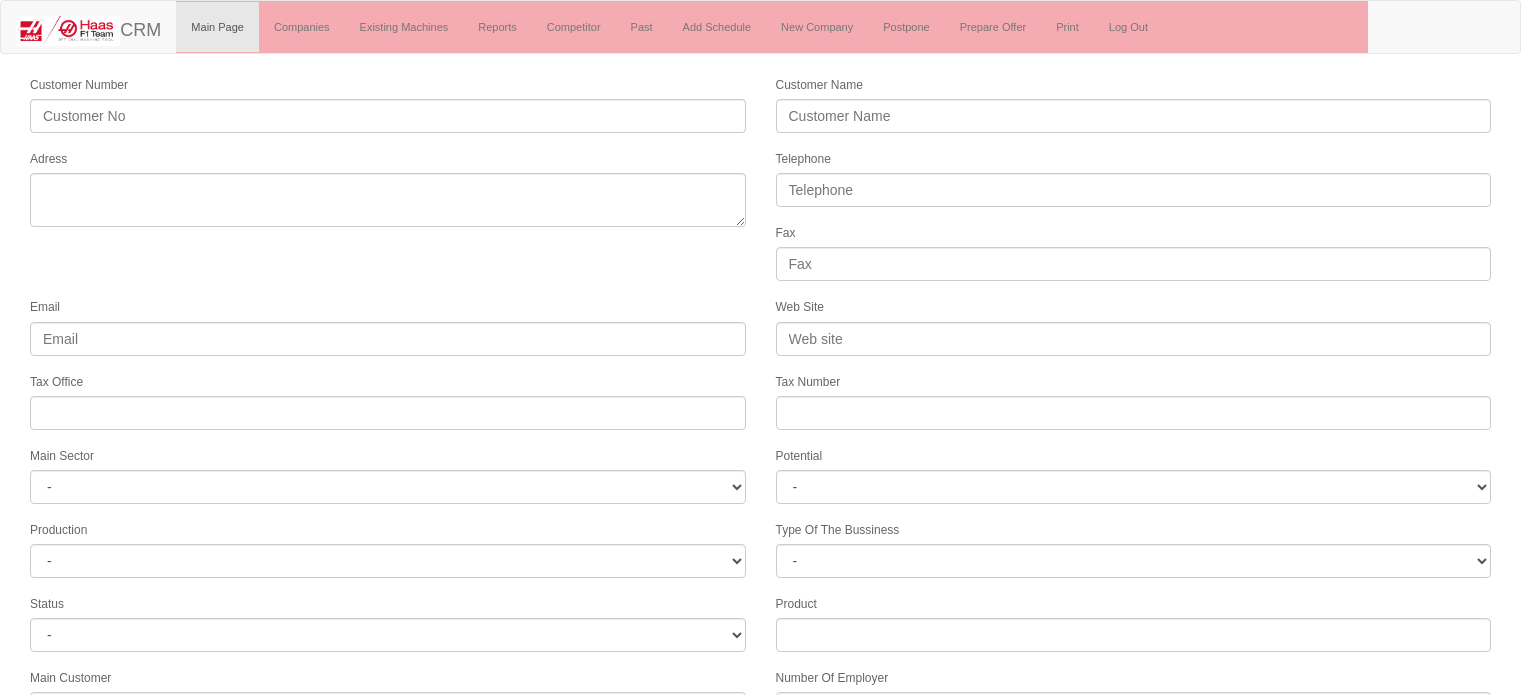 select 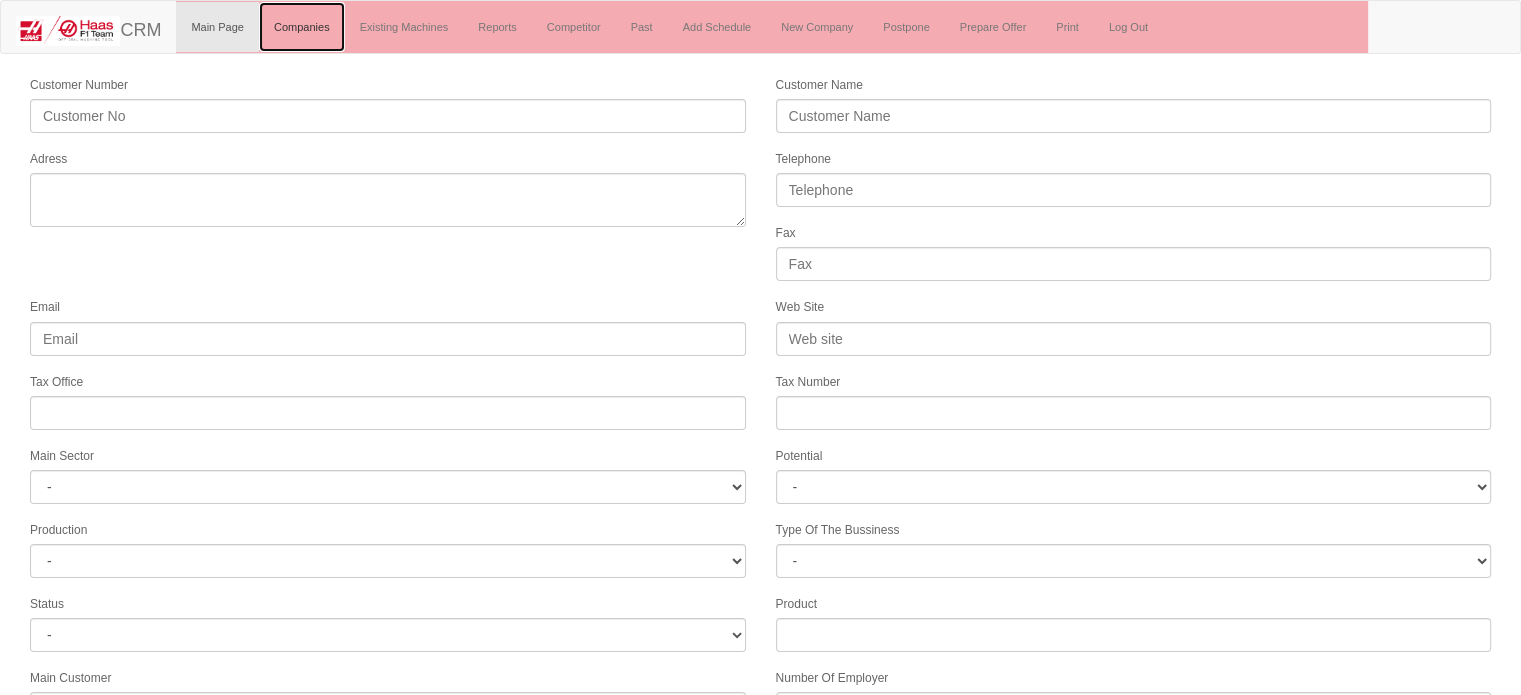 click on "Companies" at bounding box center [302, 27] 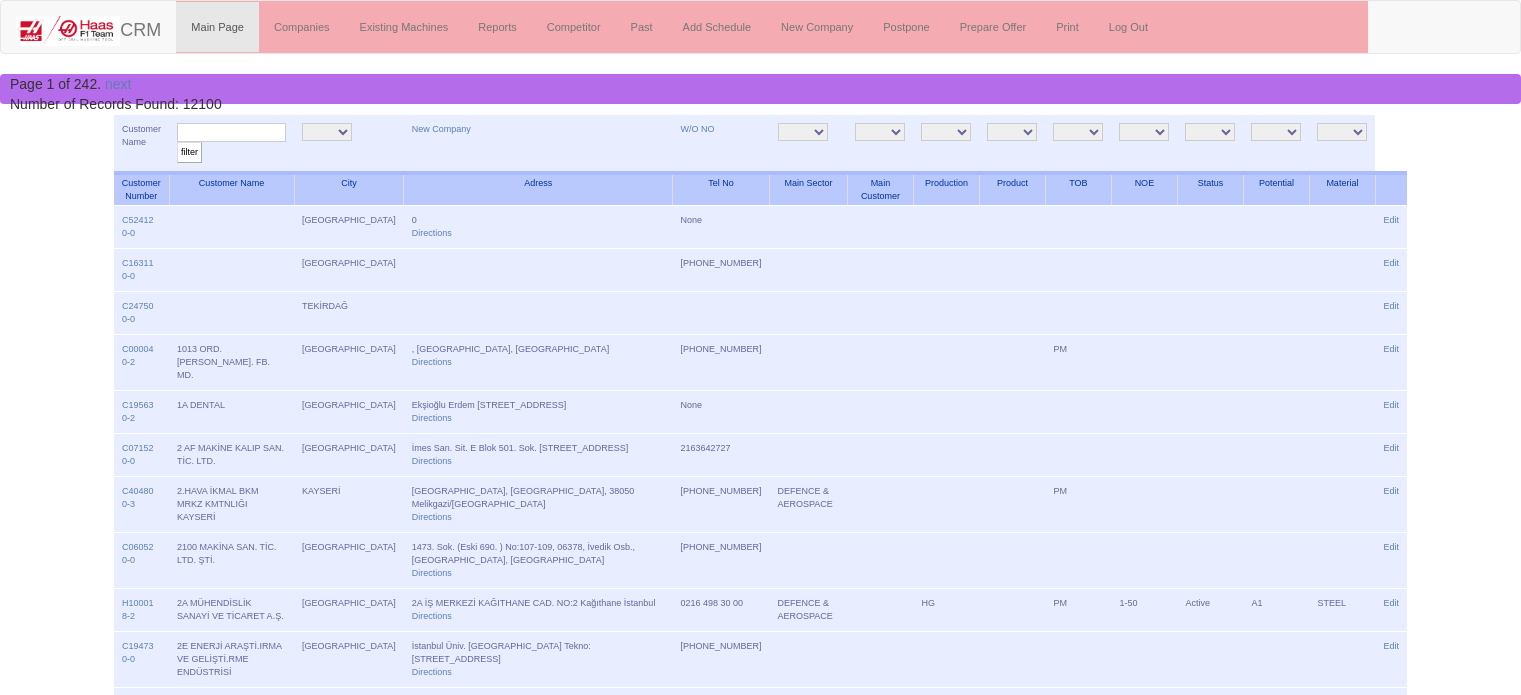 scroll, scrollTop: 0, scrollLeft: 0, axis: both 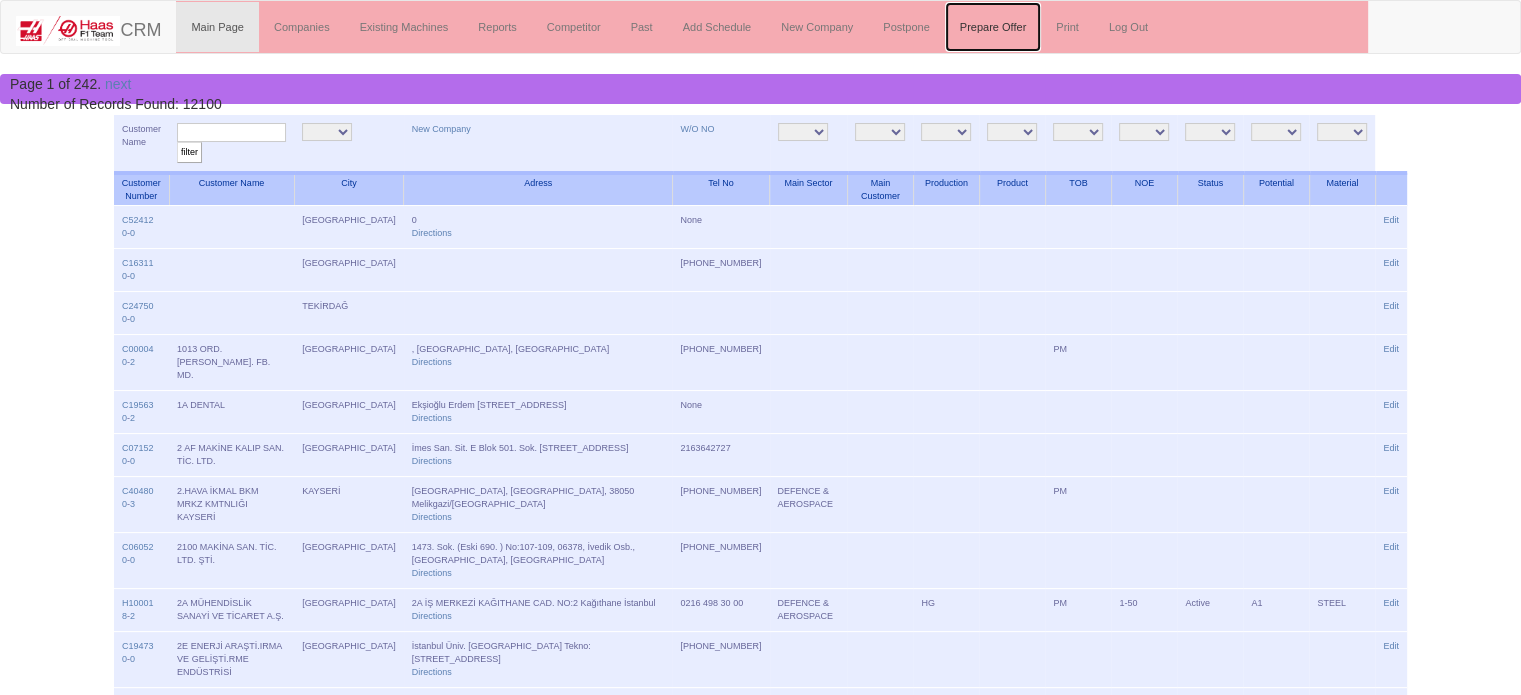 click on "Prepare Offer" at bounding box center (993, 27) 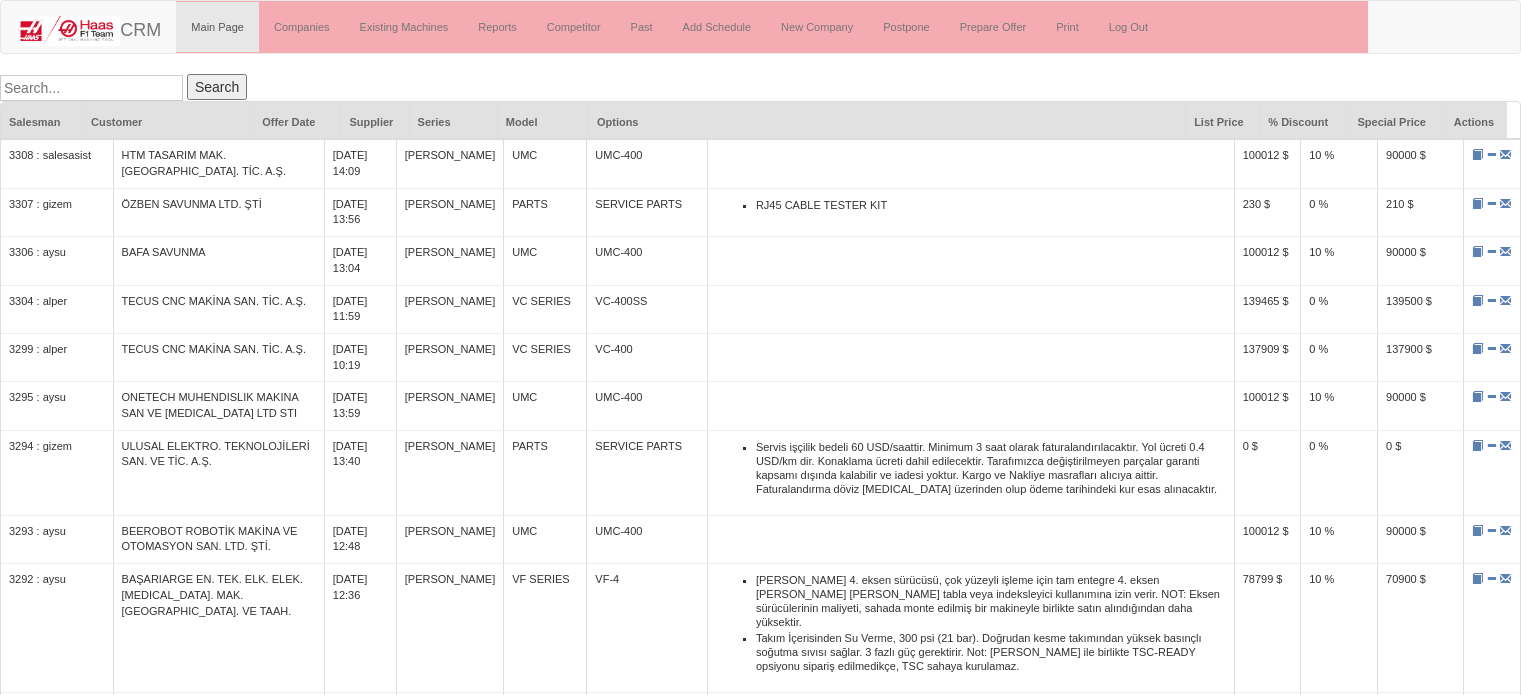 scroll, scrollTop: 0, scrollLeft: 0, axis: both 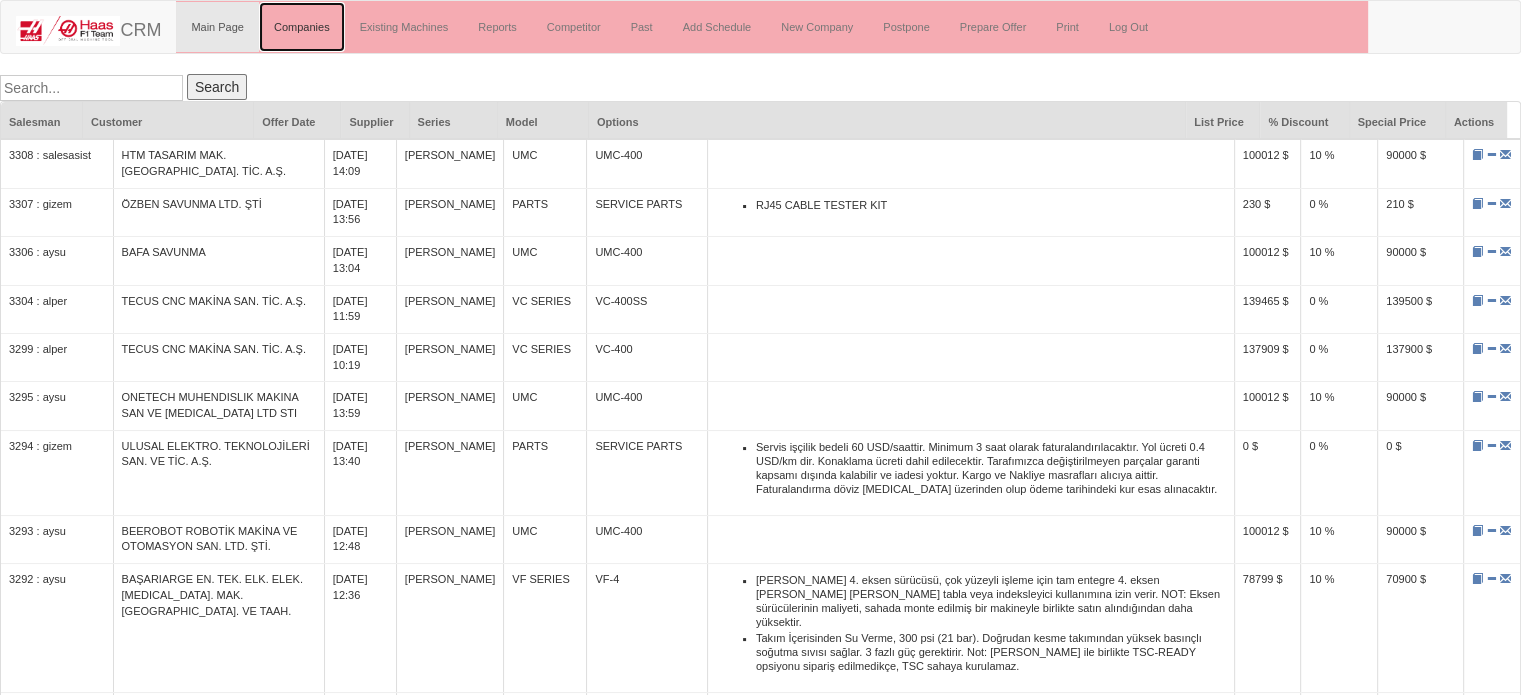 click on "Companies" at bounding box center (302, 27) 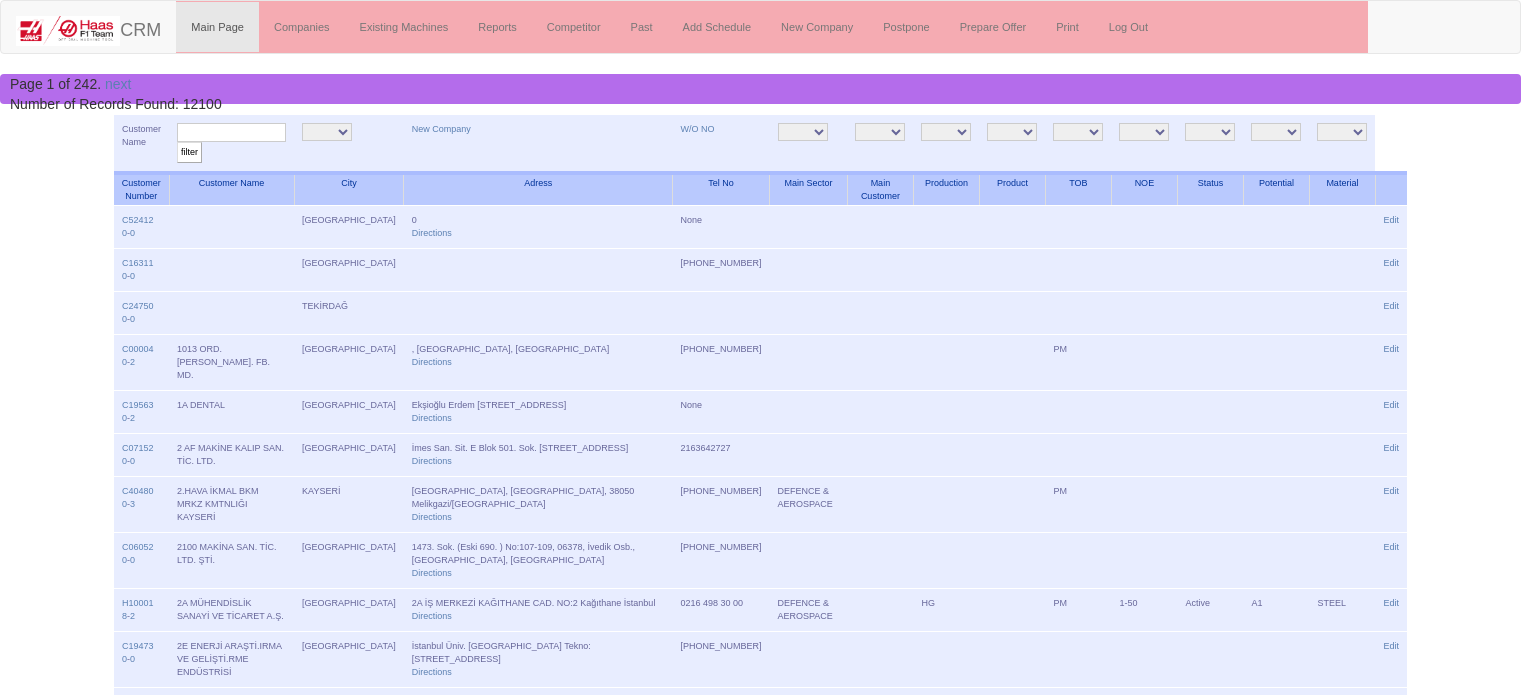 scroll, scrollTop: 0, scrollLeft: 0, axis: both 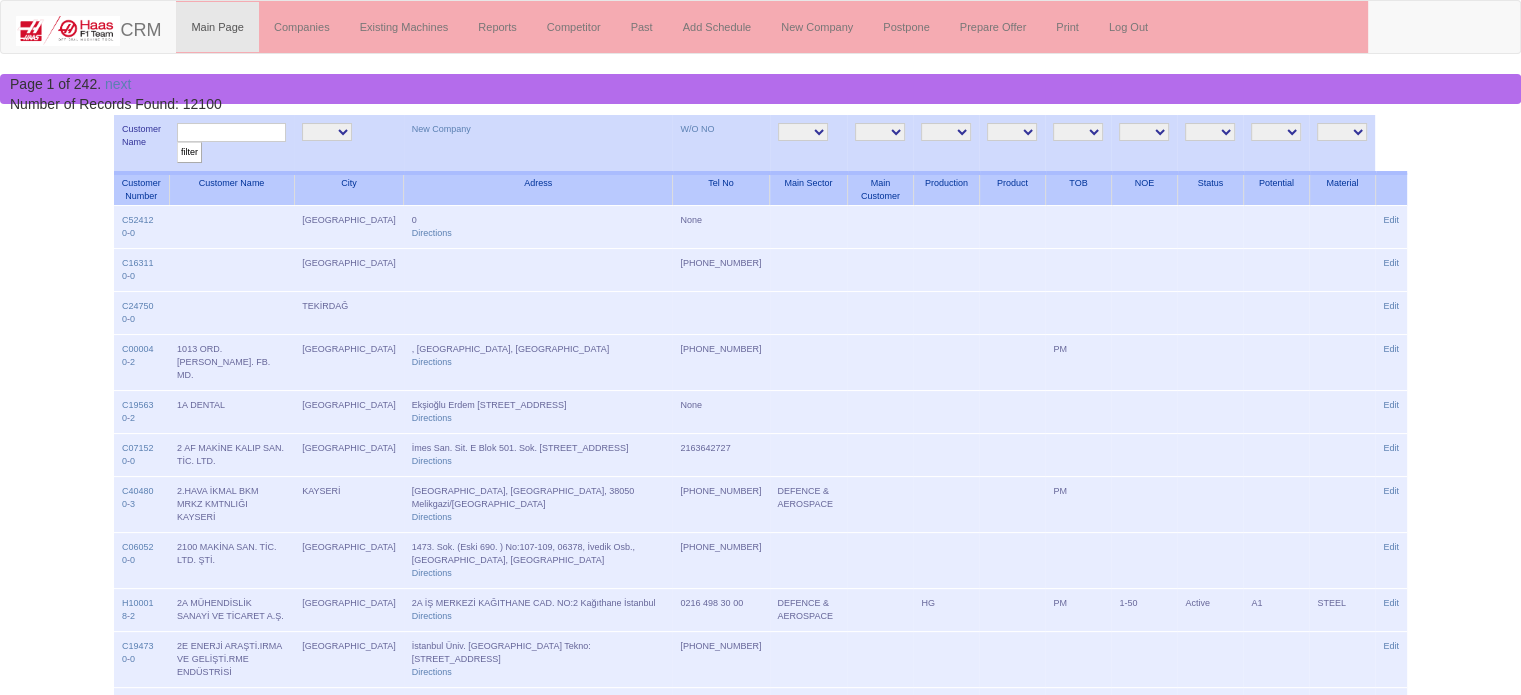 drag, startPoint x: 996, startPoint y: 142, endPoint x: 1019, endPoint y: 131, distance: 25.495098 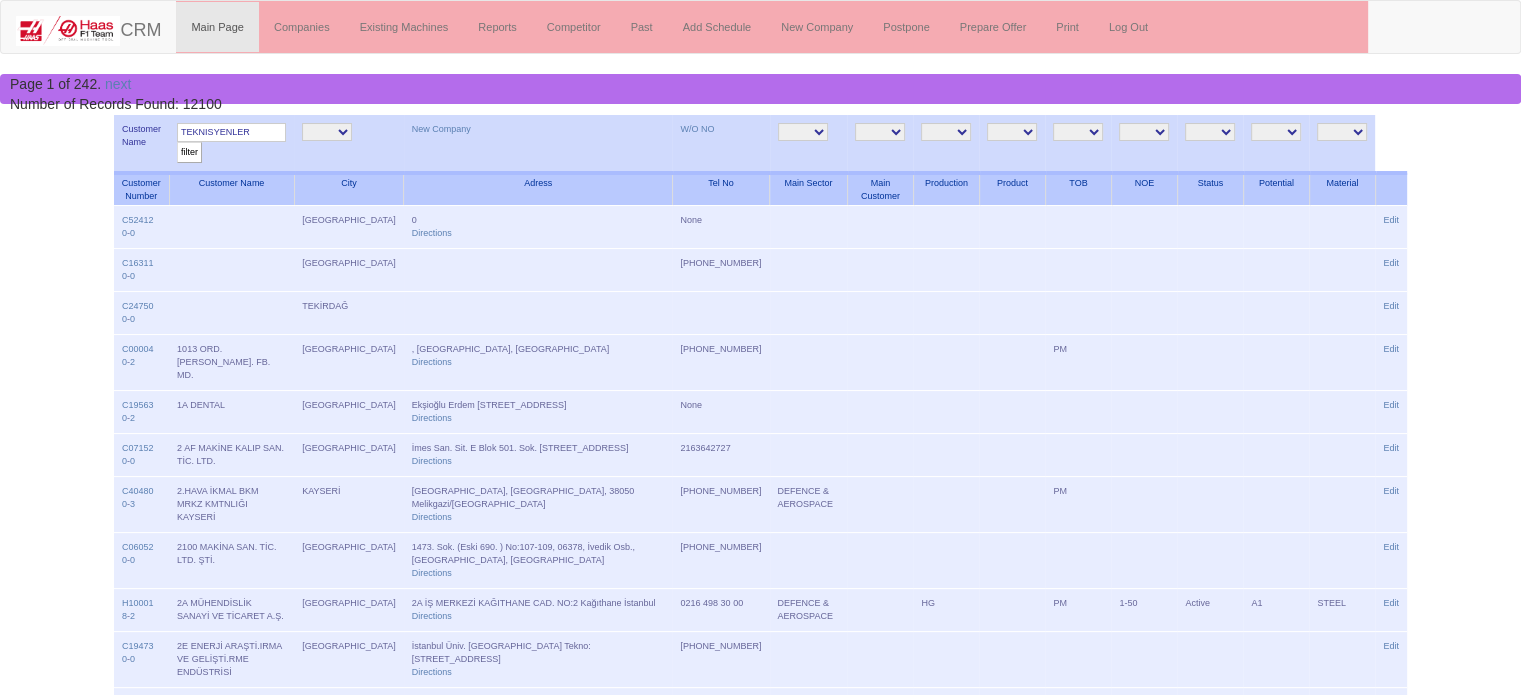 click on "filter" at bounding box center [189, 152] 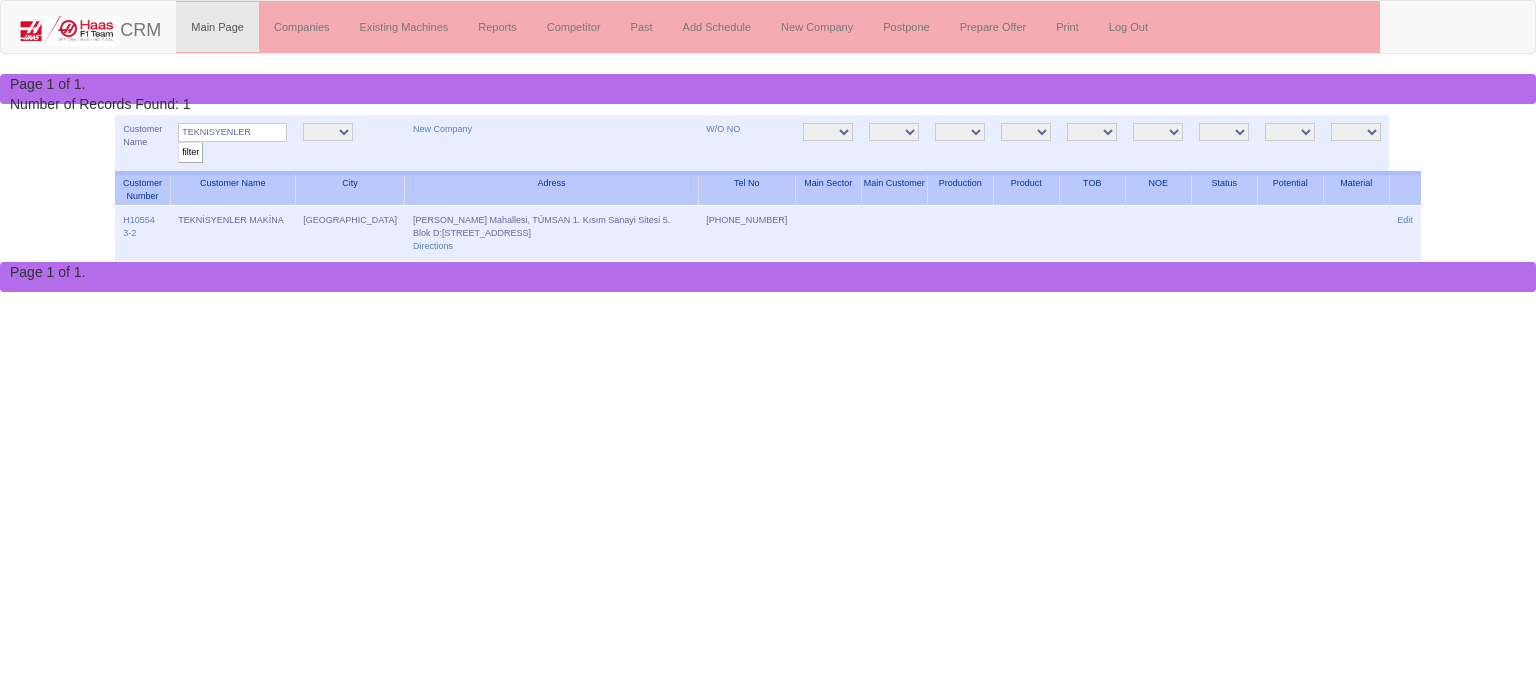 scroll, scrollTop: 0, scrollLeft: 0, axis: both 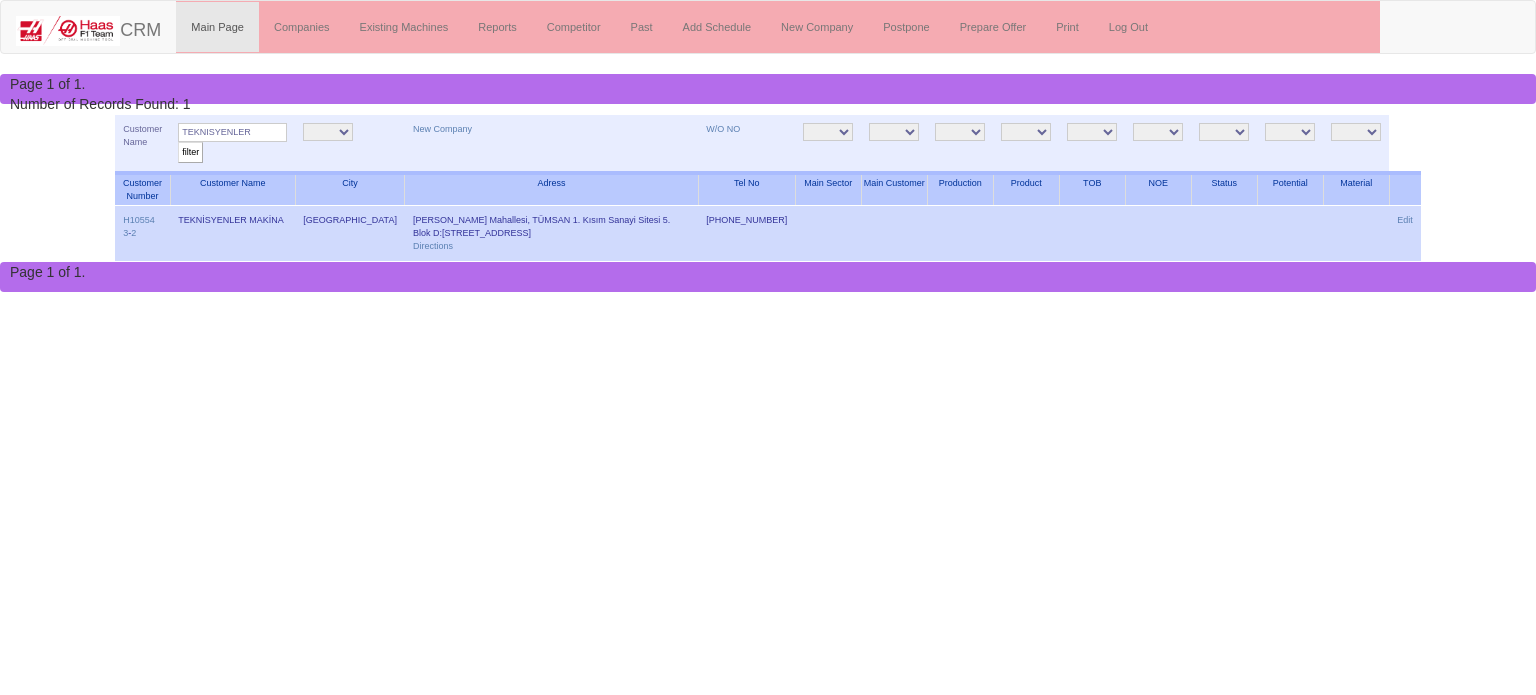 click on "Ziya Gökalp Mahallesi, TÜMSAN 1. Kısım Sanayi Sitesi 5. Blok D:No:12, 34480 İkitelli O.S.B/Başakşehir/İstanbul
Directions" at bounding box center (551, 234) 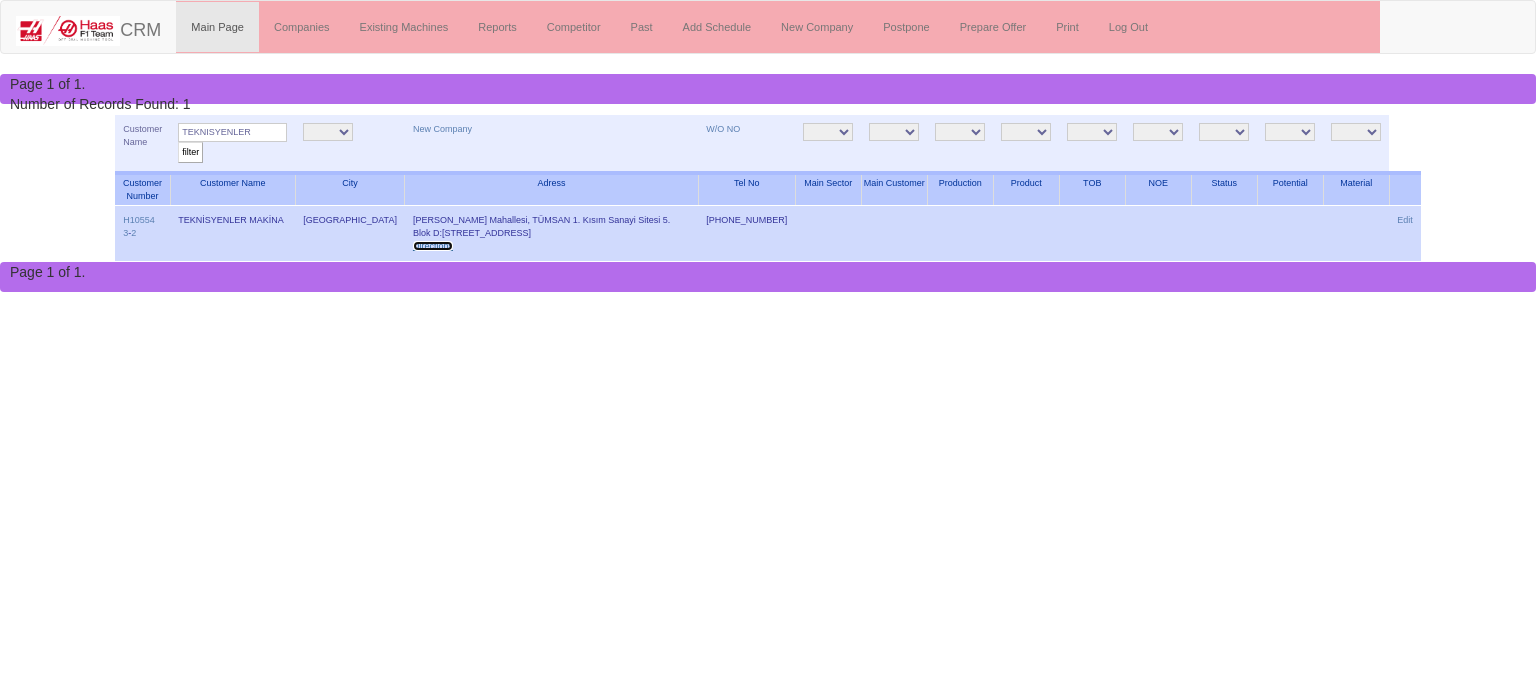 click on "Directions" at bounding box center (433, 246) 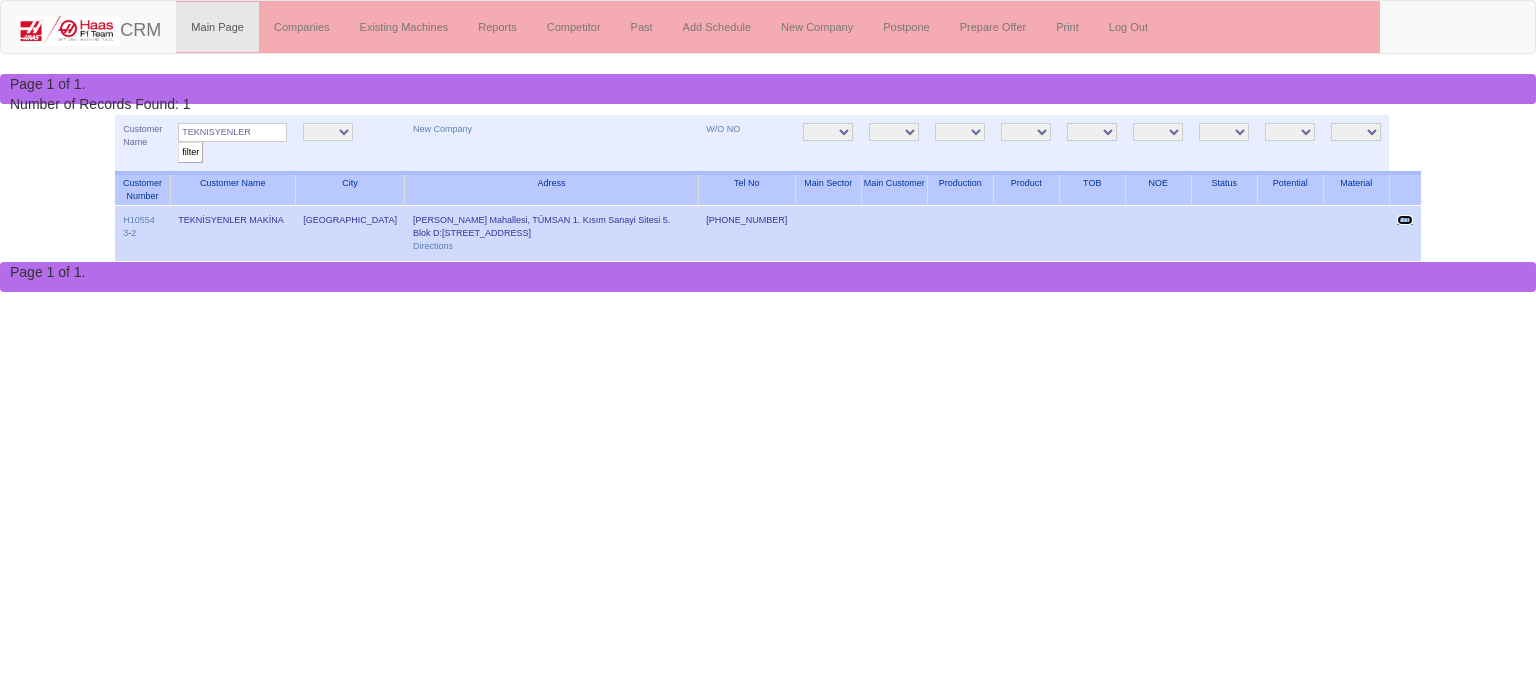 click on "Edit" at bounding box center (1405, 220) 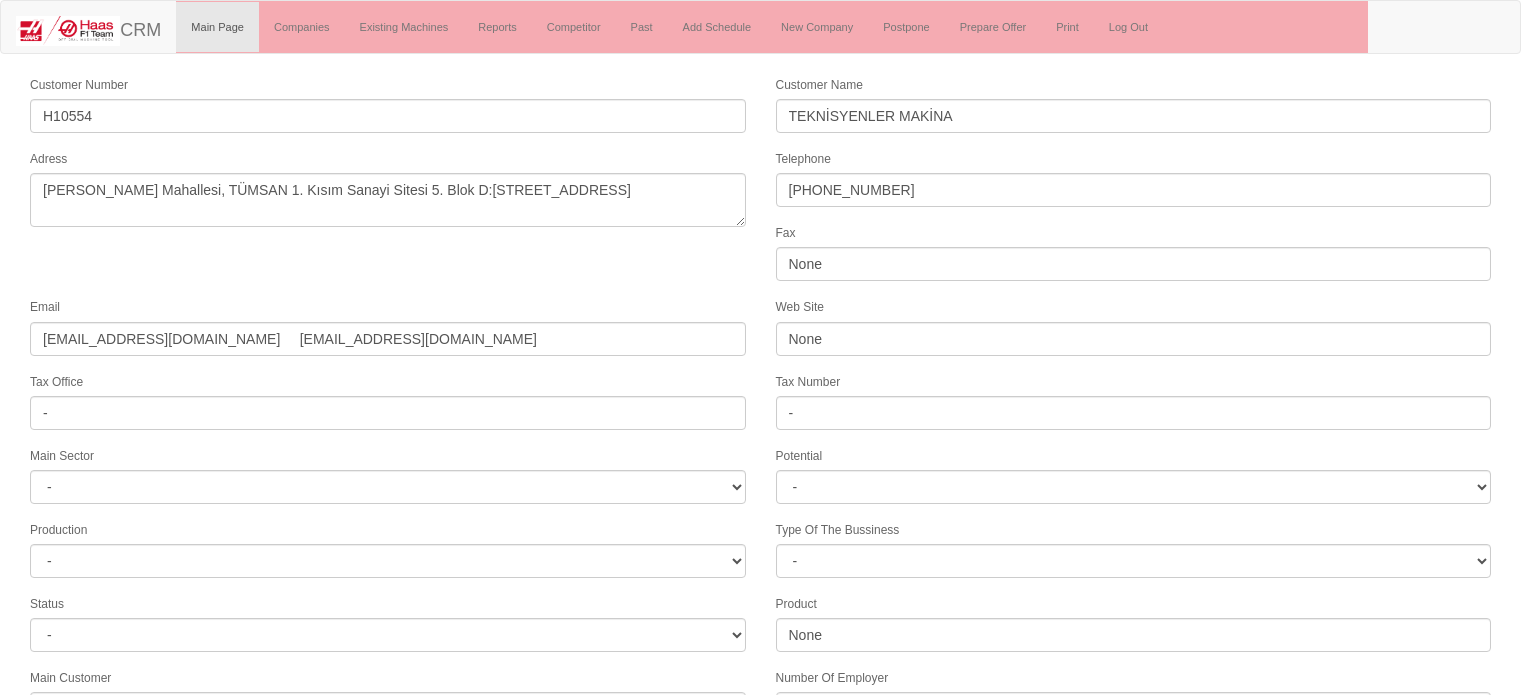 select 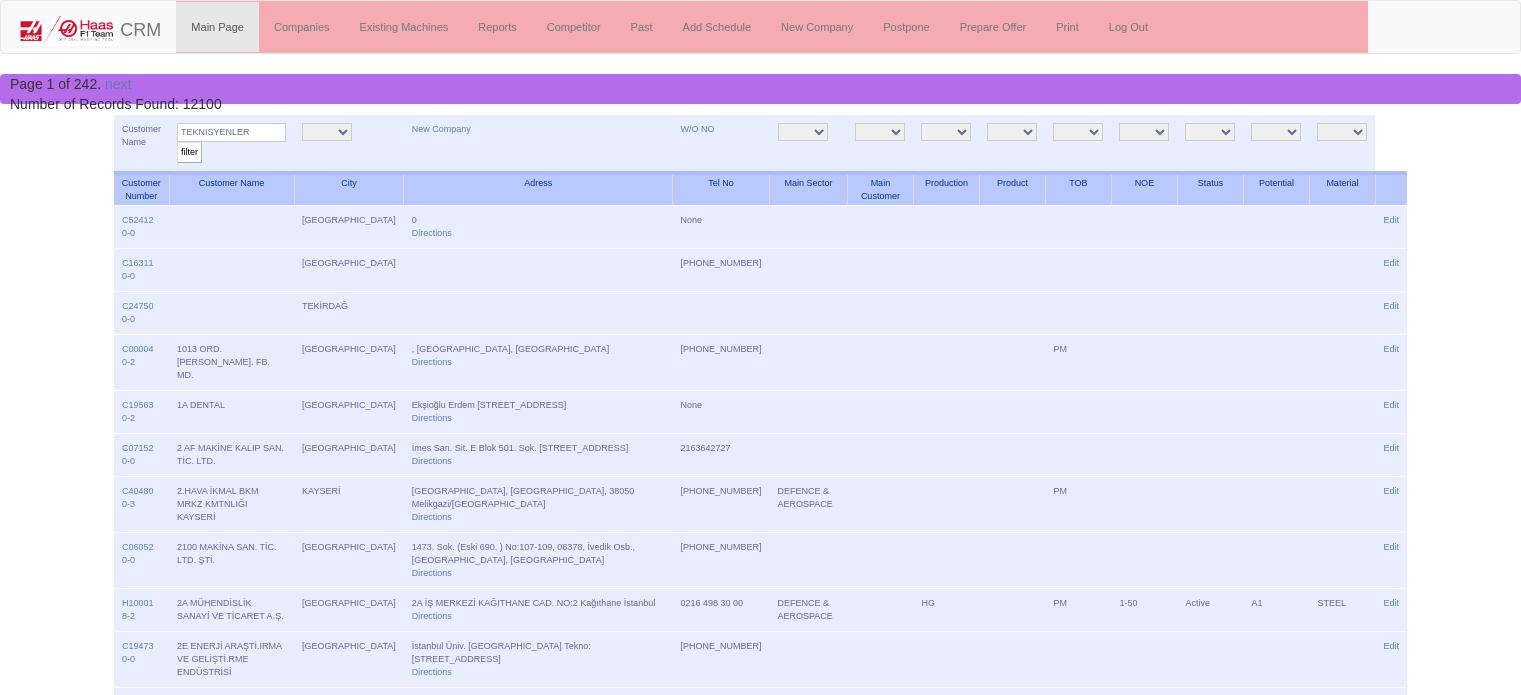 scroll, scrollTop: 0, scrollLeft: 0, axis: both 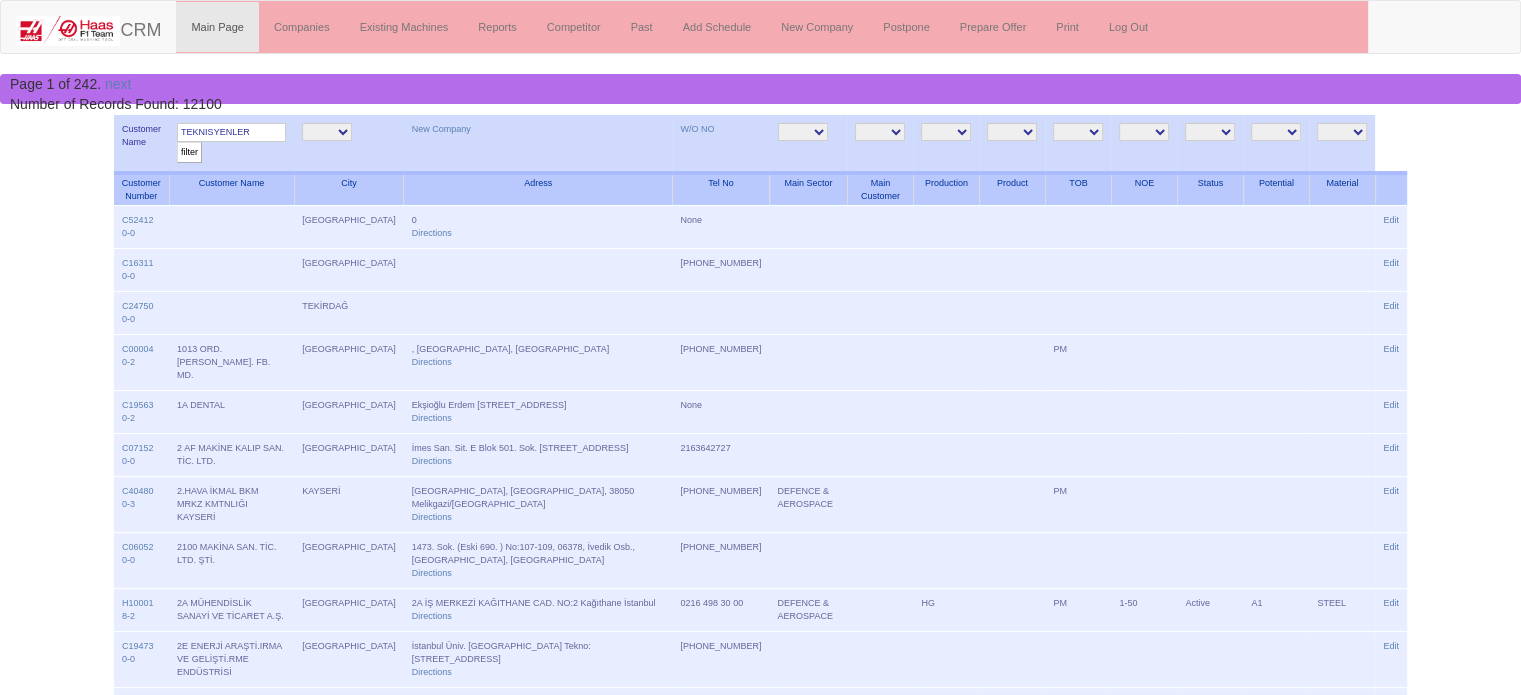 click on "filter" at bounding box center (189, 152) 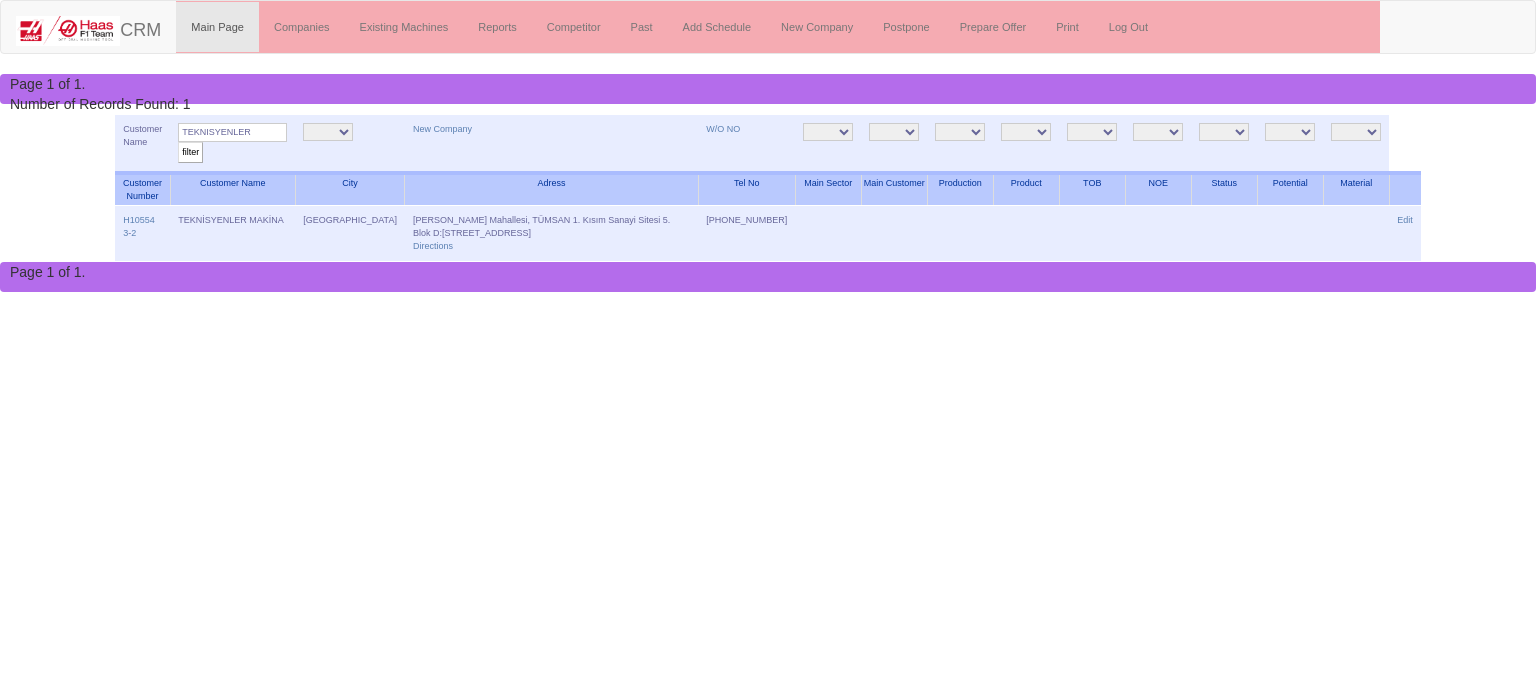scroll, scrollTop: 0, scrollLeft: 0, axis: both 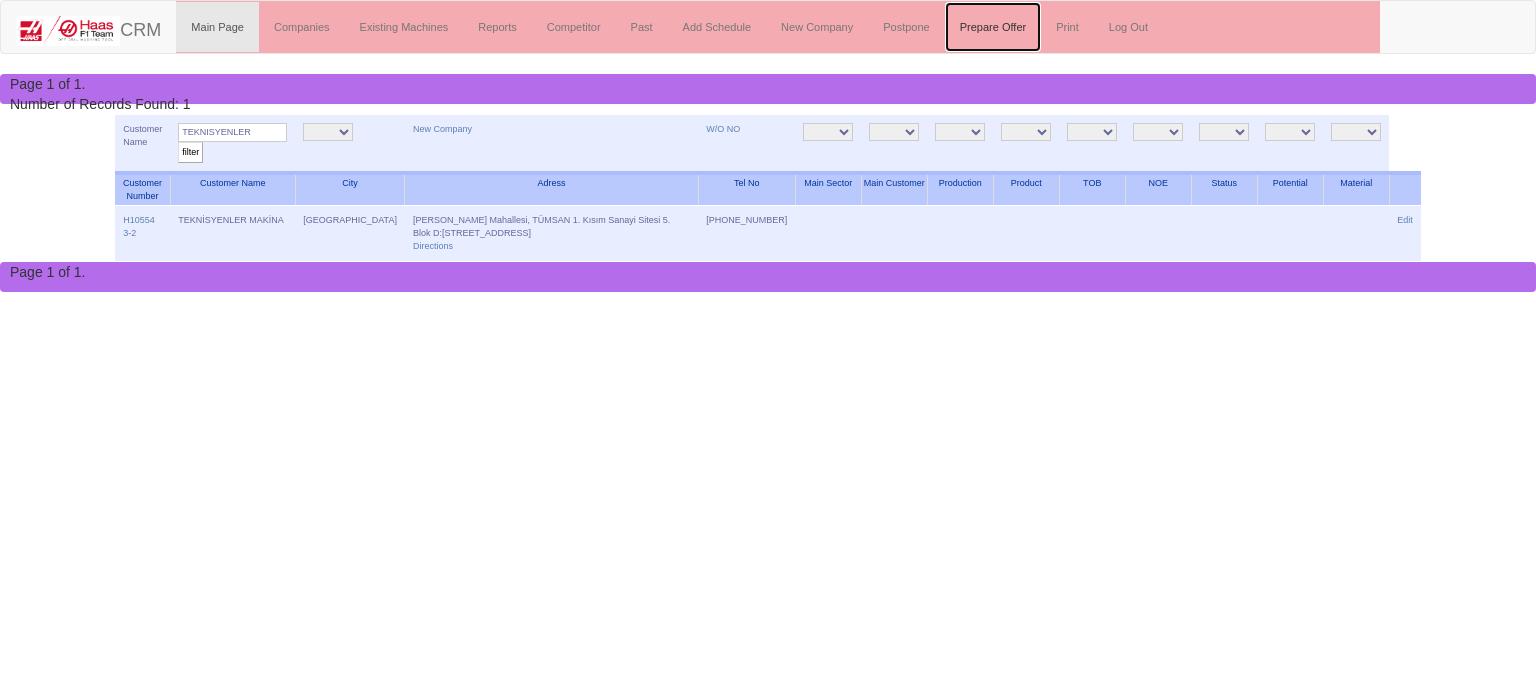 click on "Prepare Offer" at bounding box center [993, 27] 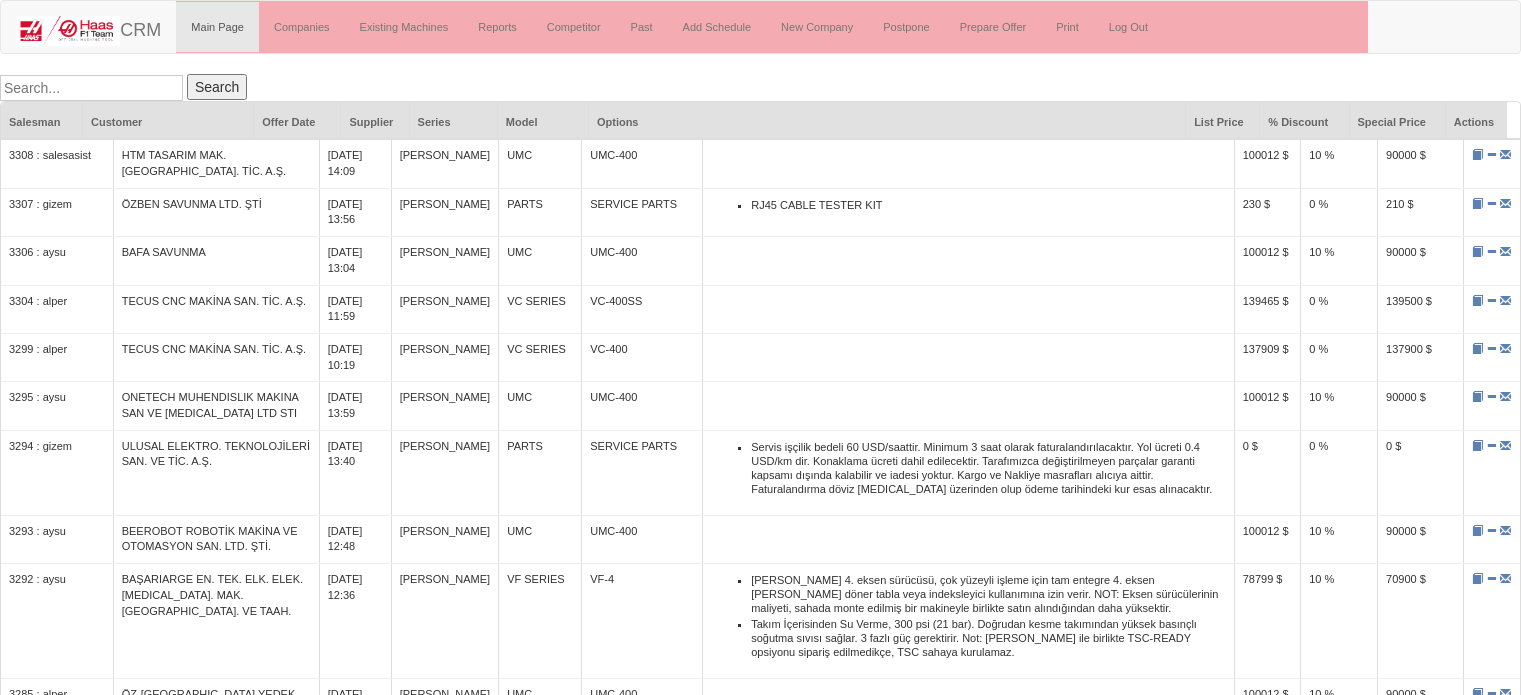 scroll, scrollTop: 0, scrollLeft: 0, axis: both 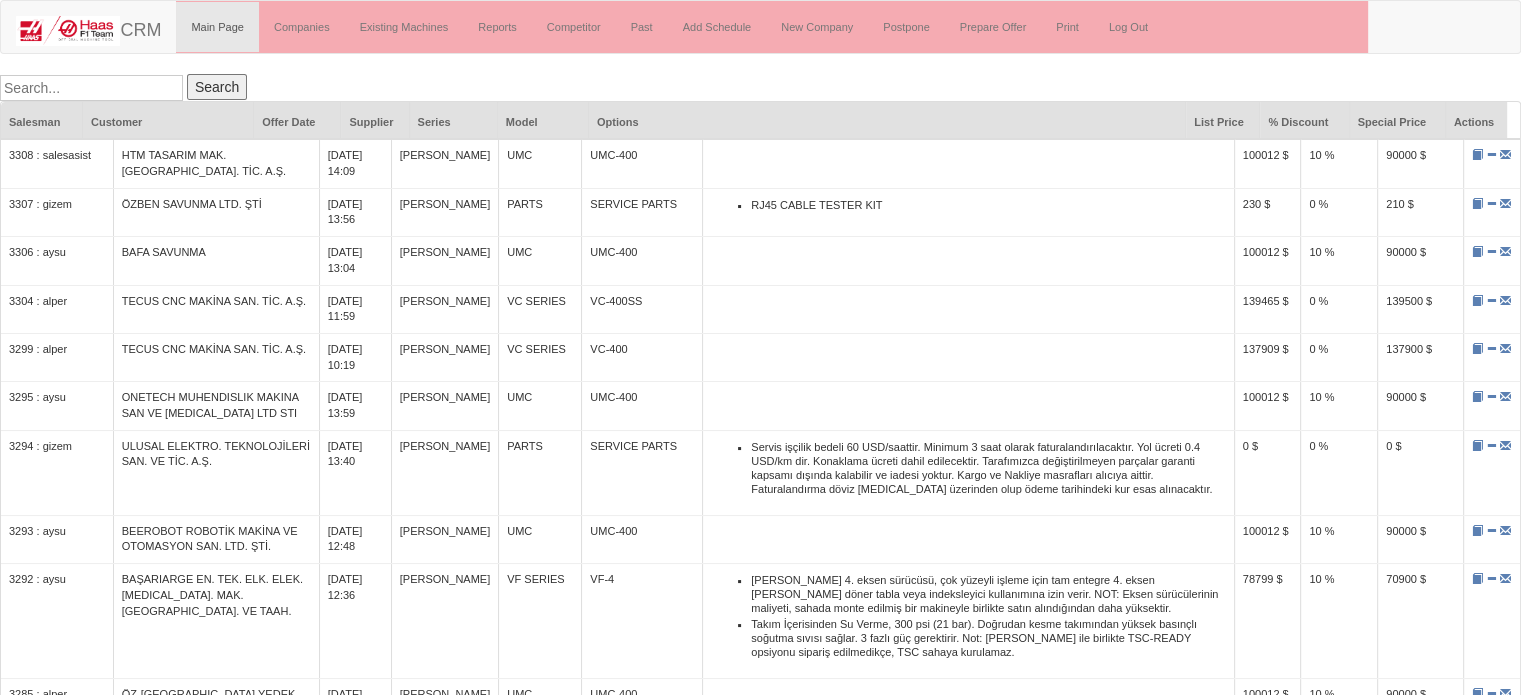 click on "Special Price" at bounding box center [1397, 122] 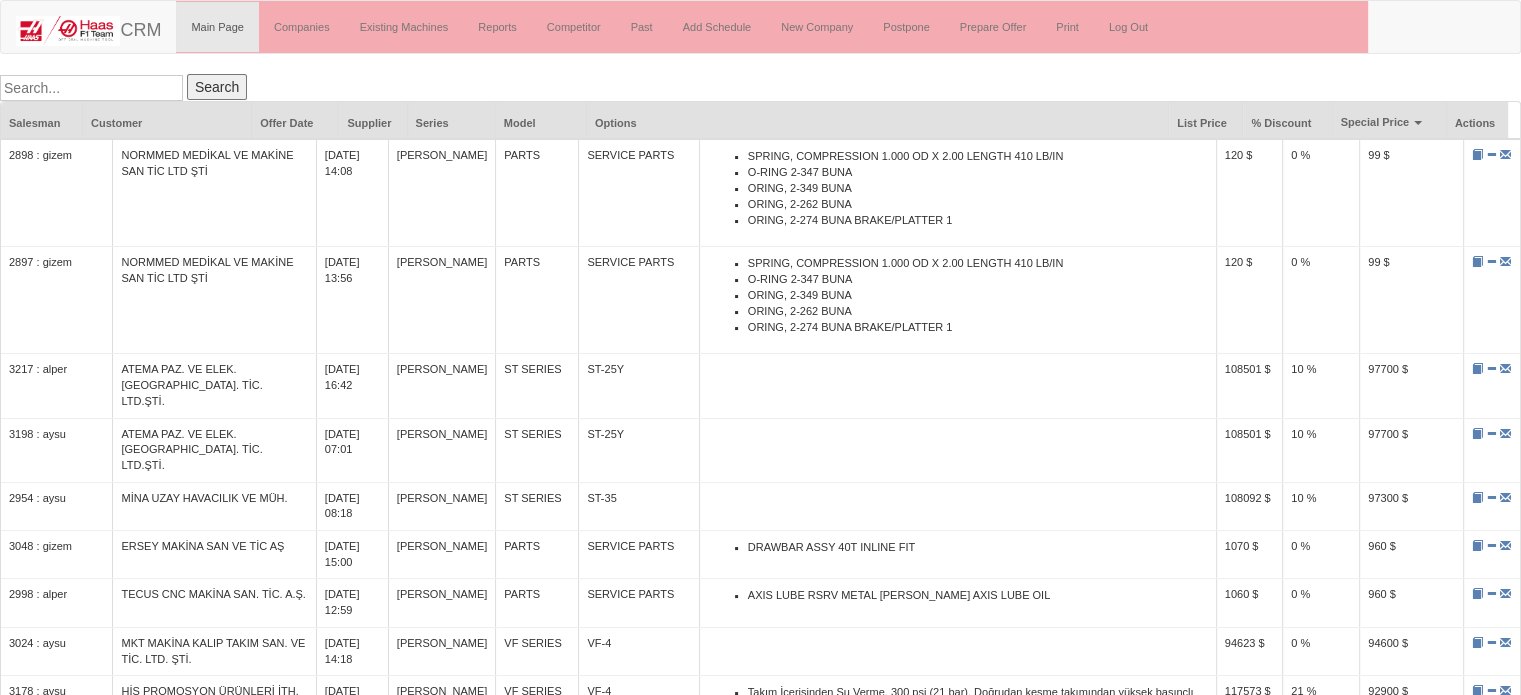 click on "Special Price" at bounding box center [1389, 122] 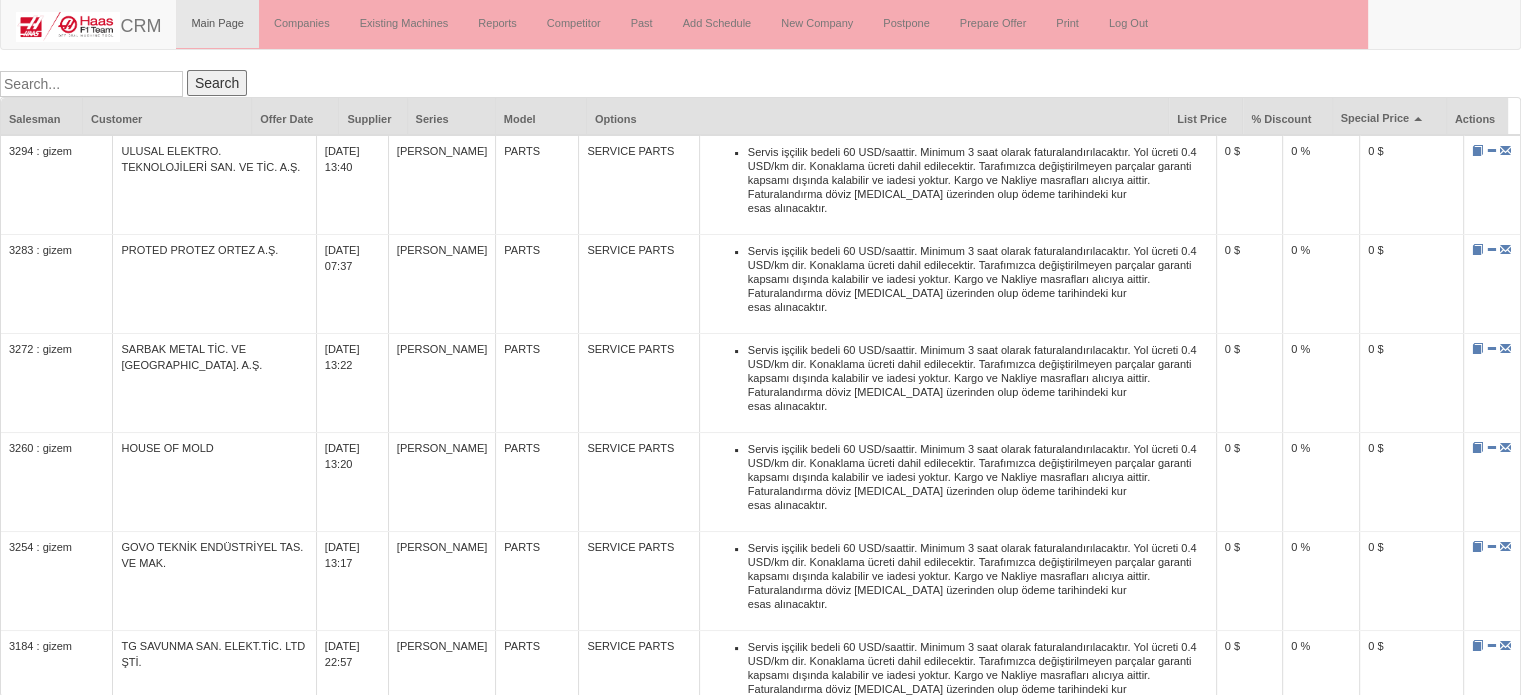 scroll, scrollTop: 0, scrollLeft: 0, axis: both 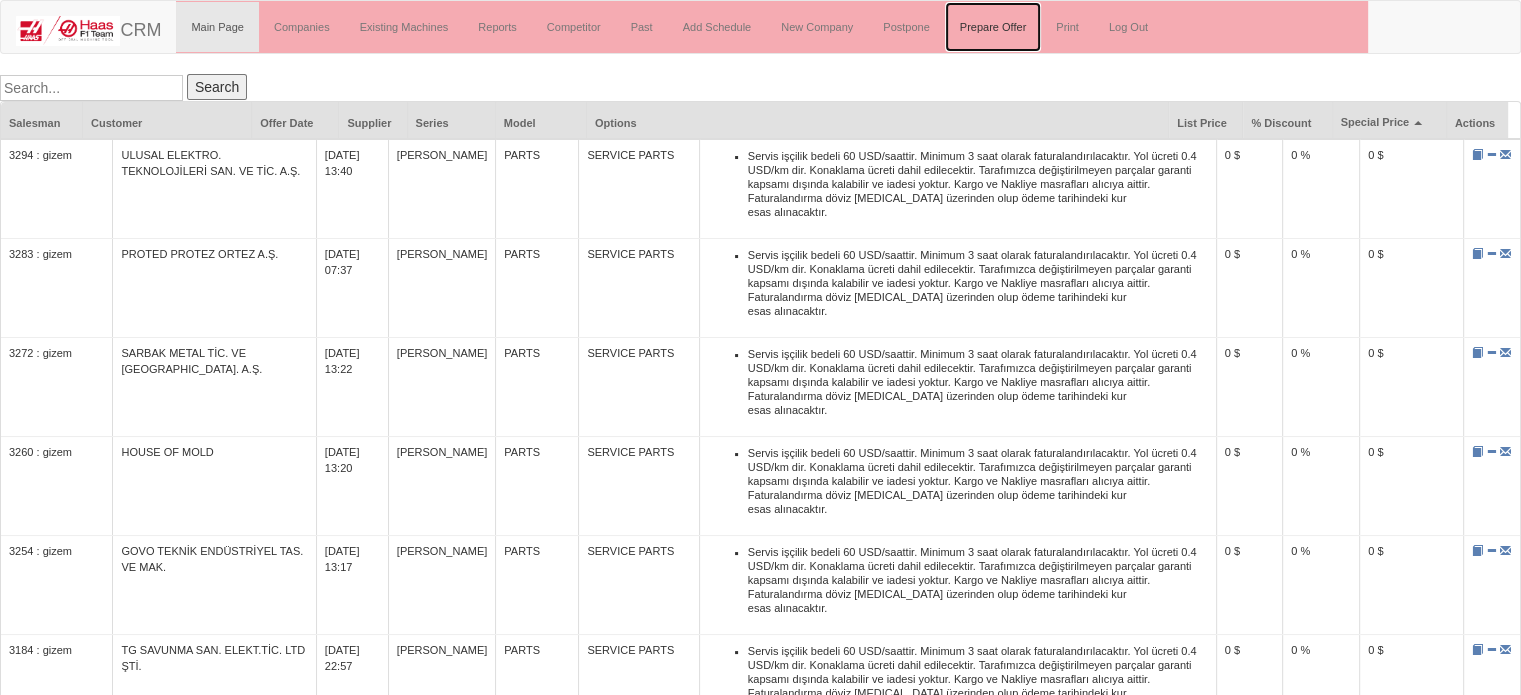 click on "Prepare Offer" at bounding box center [993, 27] 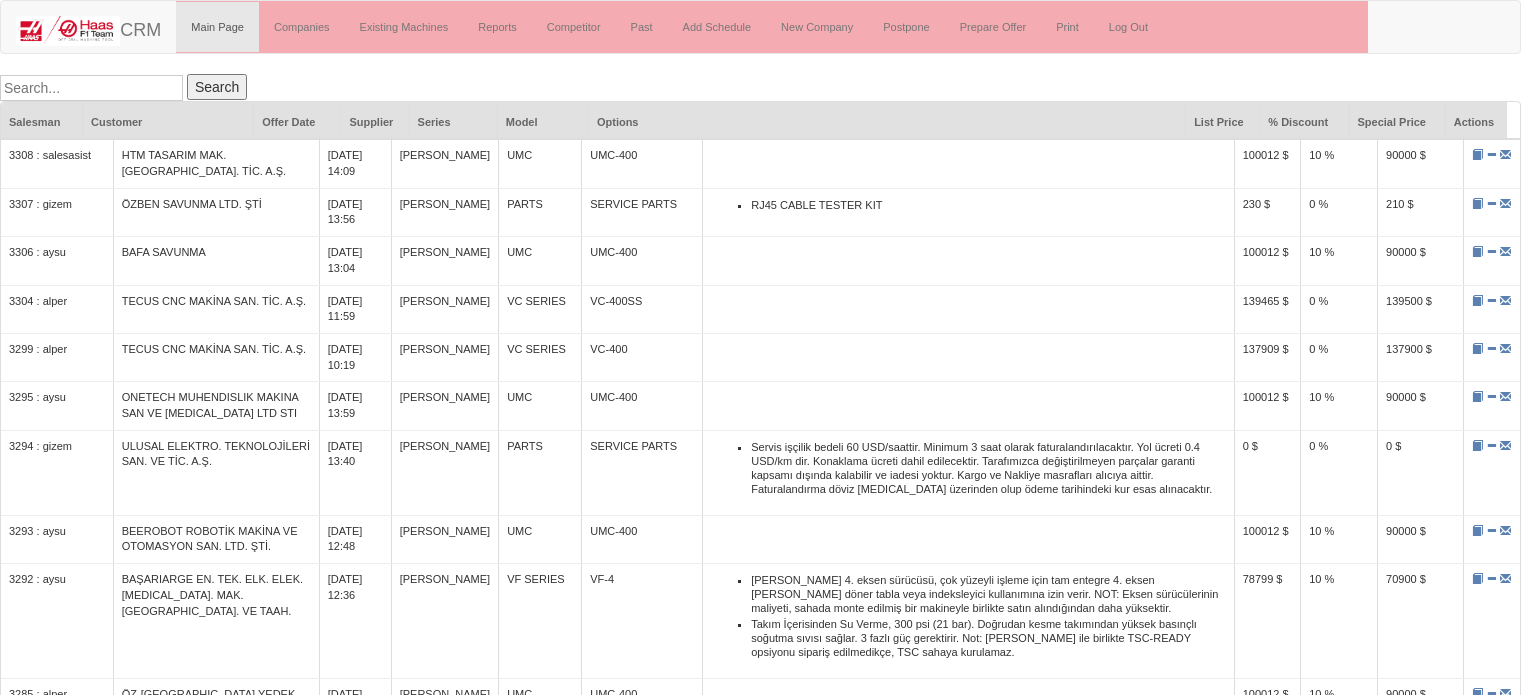 scroll, scrollTop: 0, scrollLeft: 0, axis: both 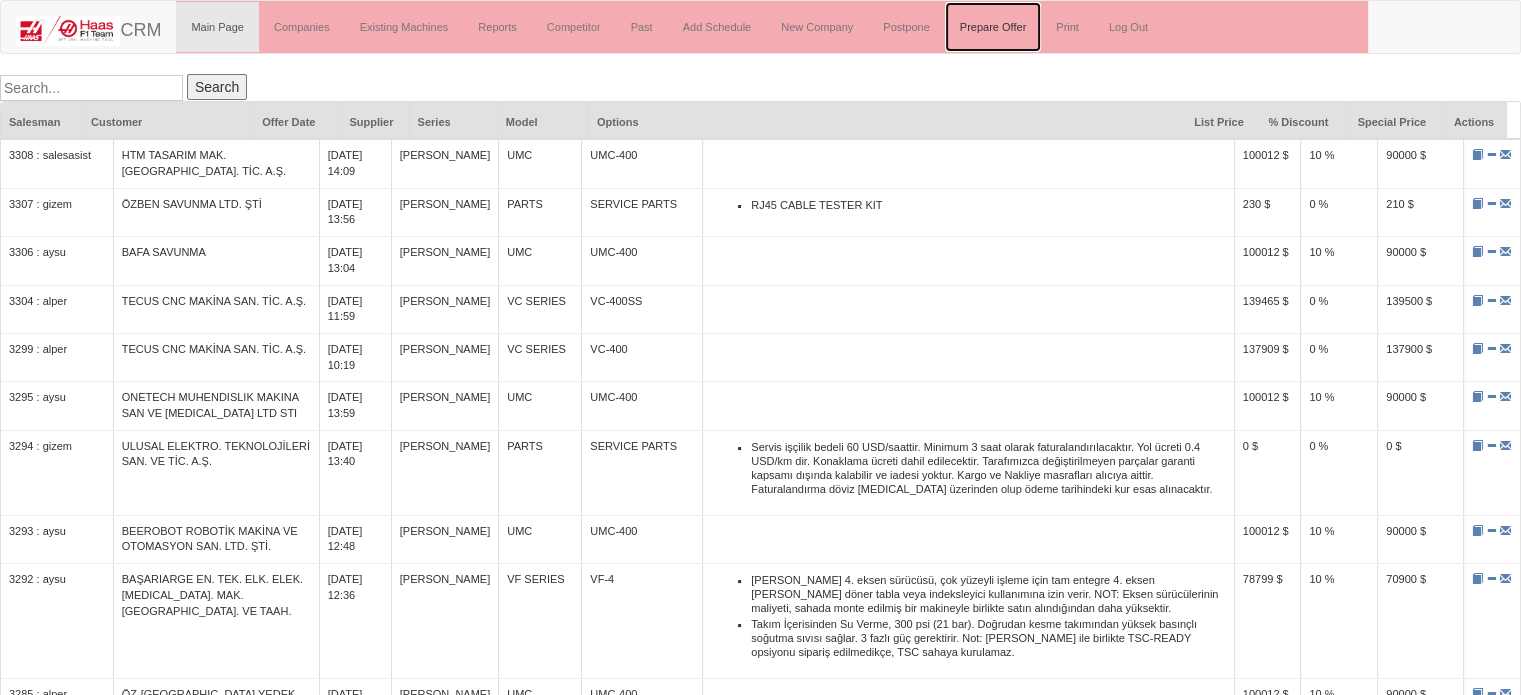 click on "Prepare Offer" at bounding box center [993, 27] 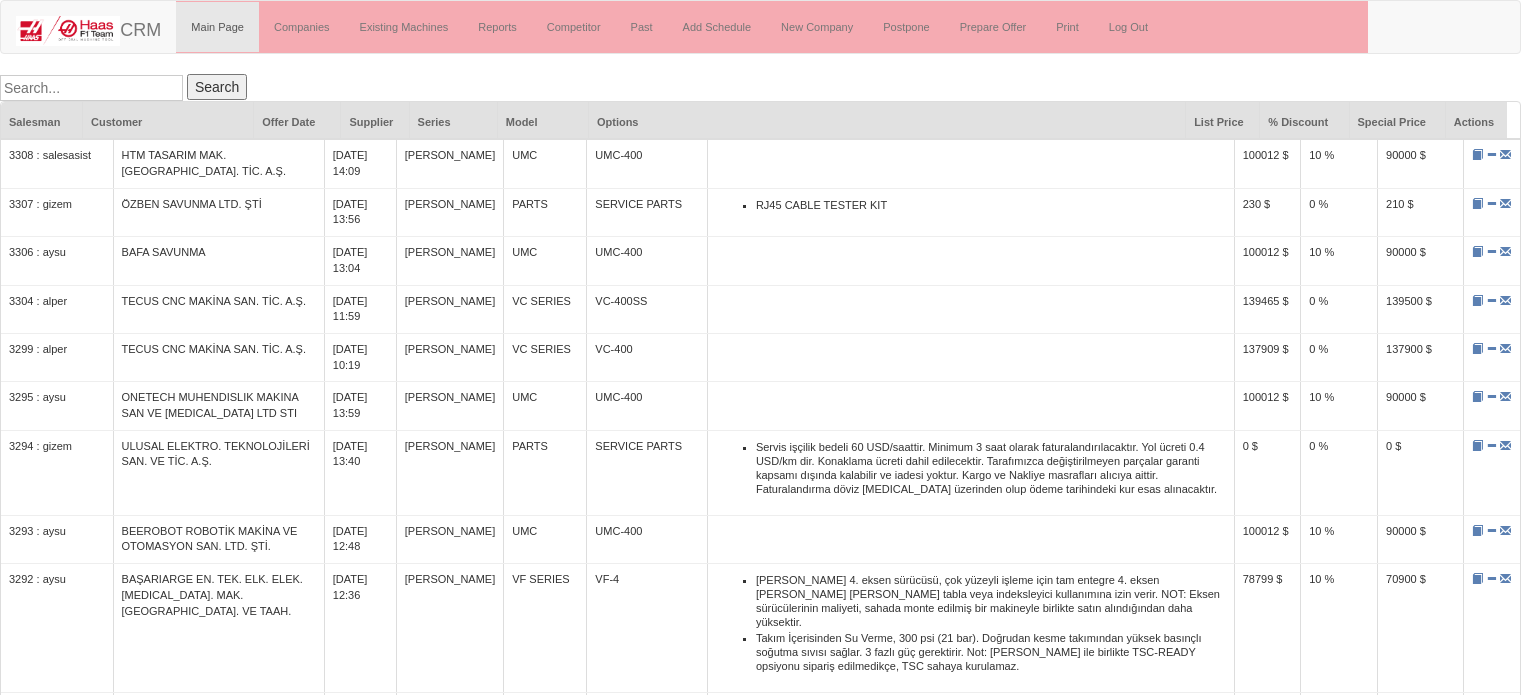 scroll, scrollTop: 0, scrollLeft: 0, axis: both 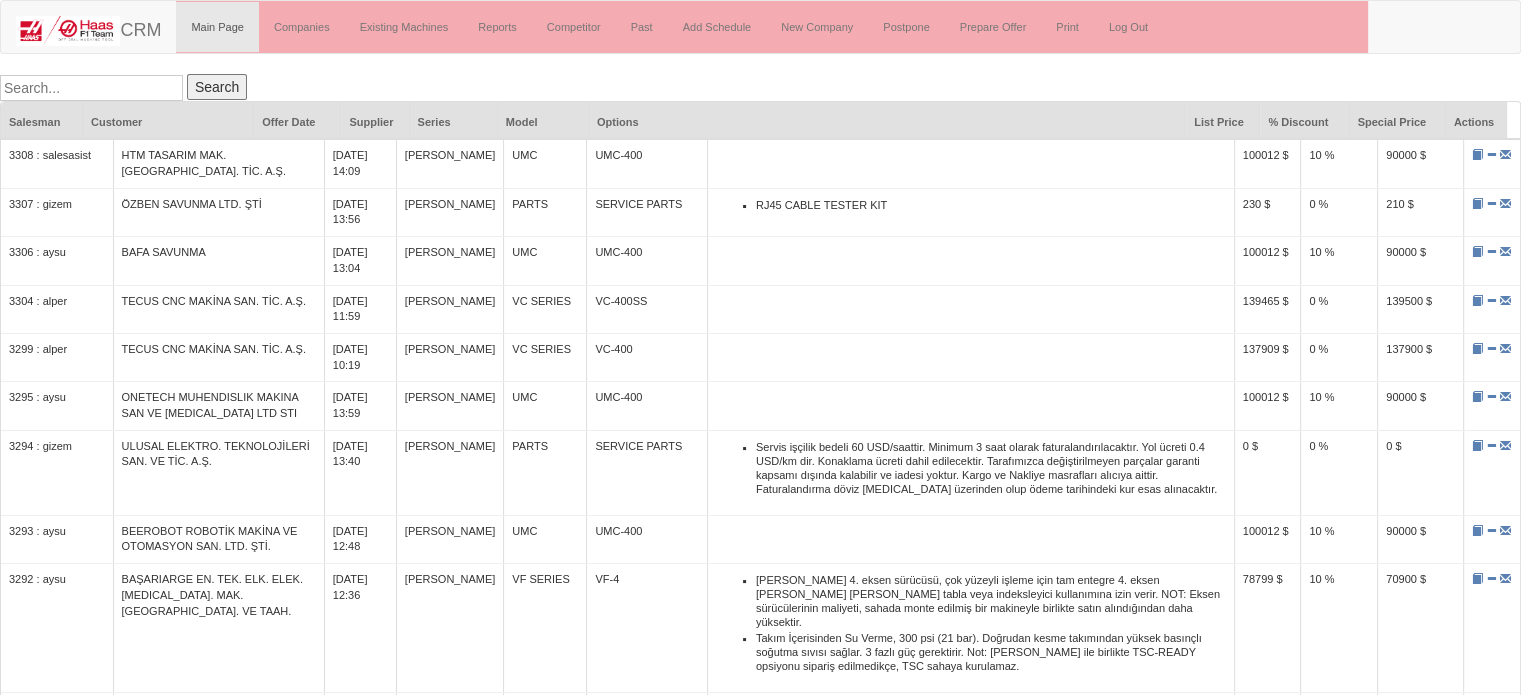 click at bounding box center [91, 88] 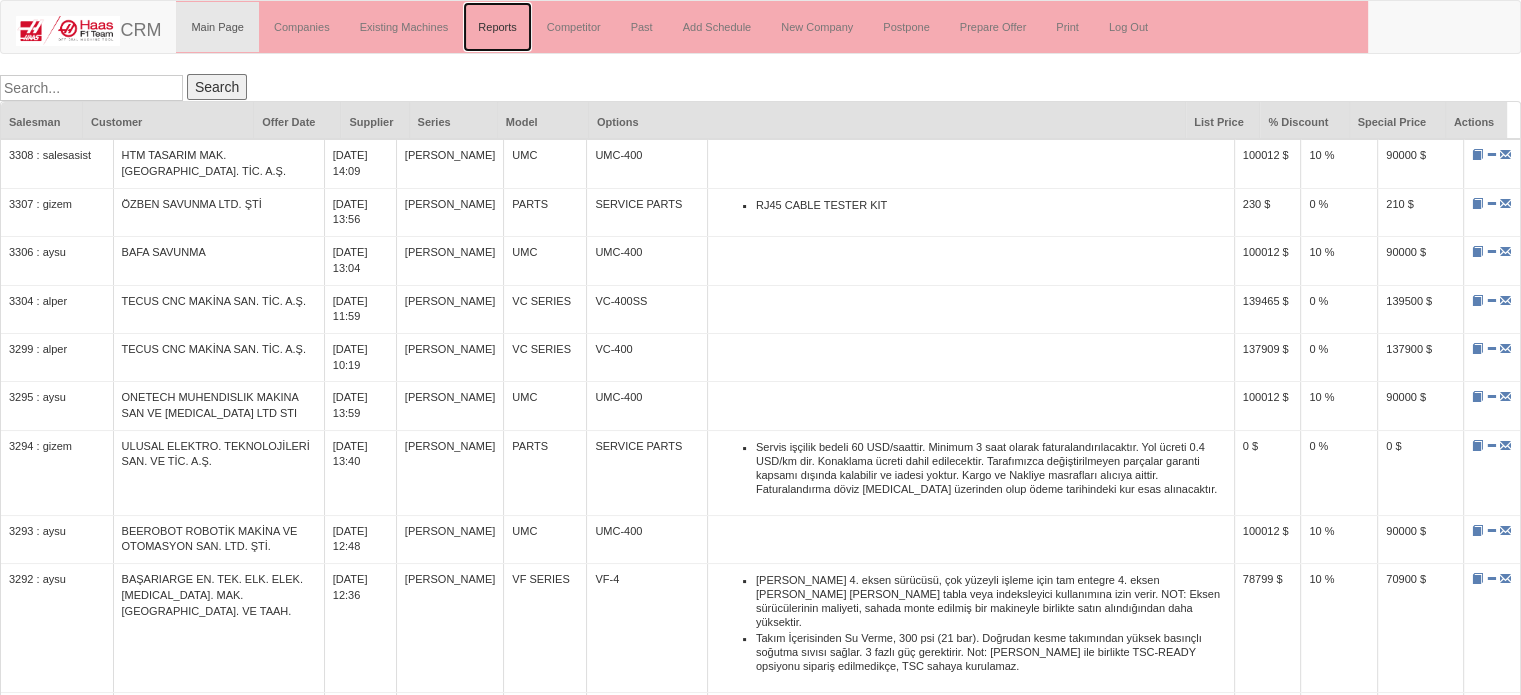 click on "Reports" at bounding box center (497, 27) 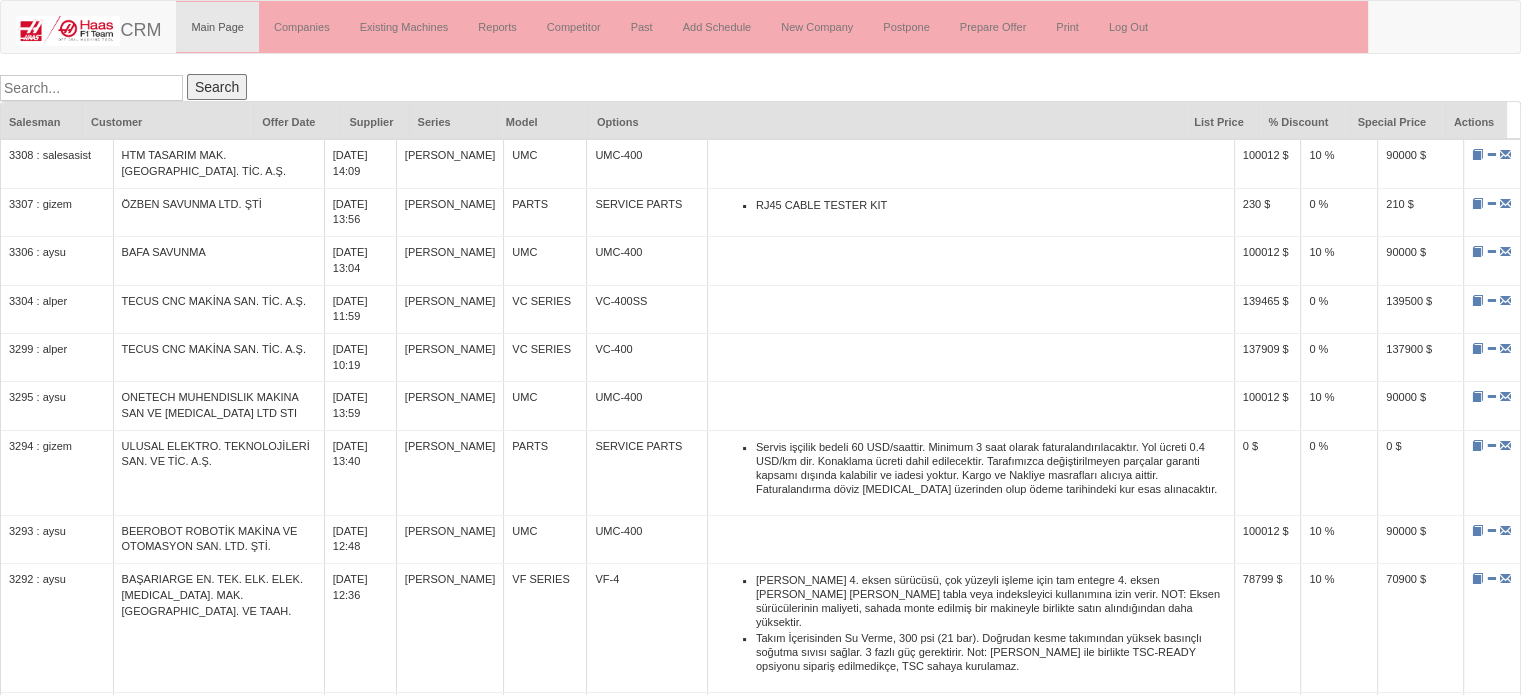 click at bounding box center (91, 88) 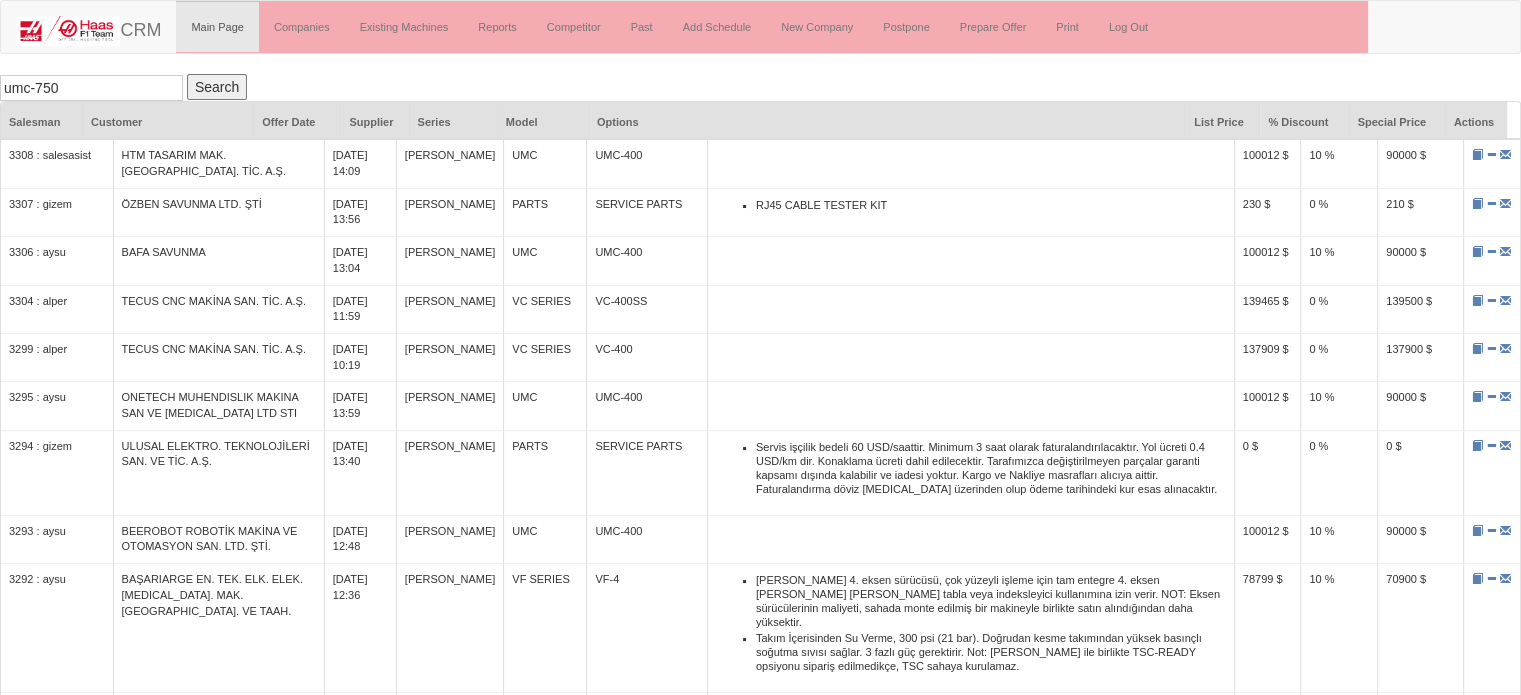 click on "Search" at bounding box center [217, 87] 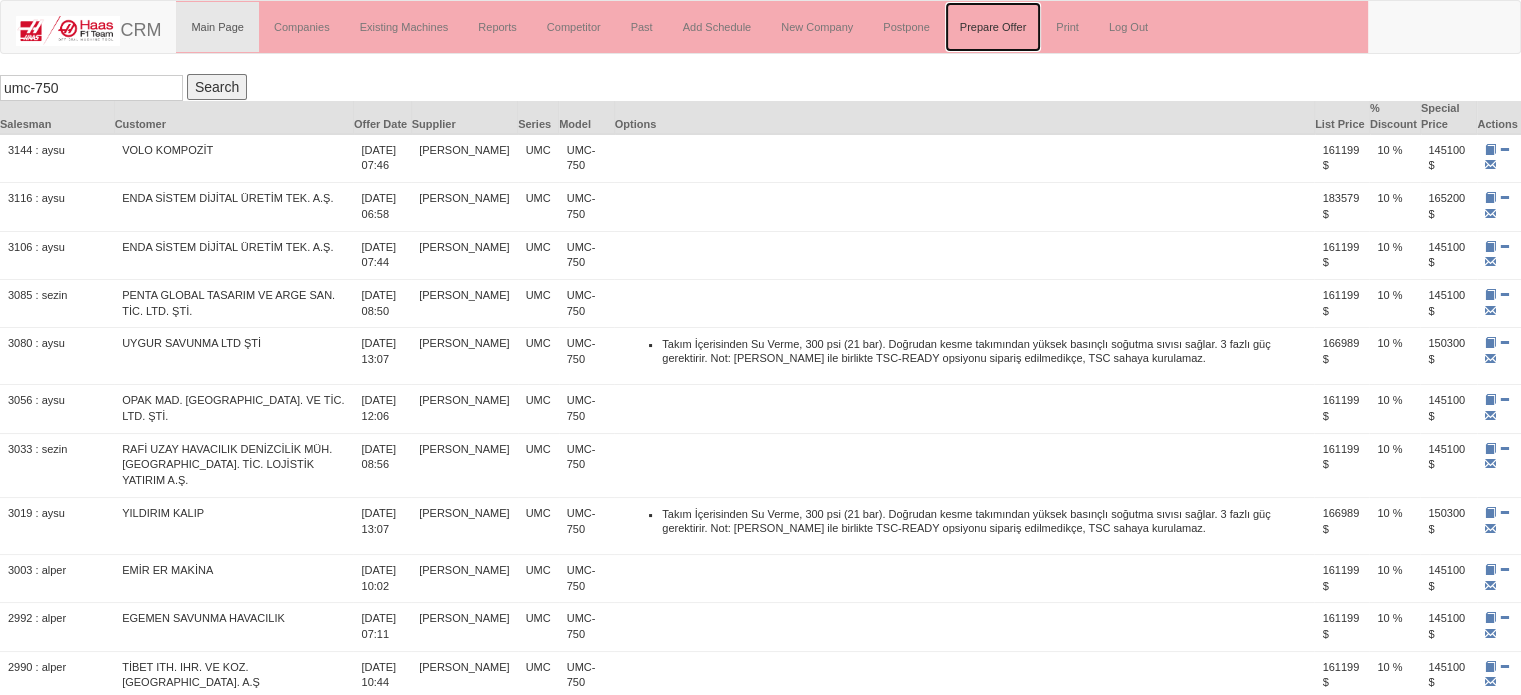 click on "Prepare Offer" at bounding box center [993, 27] 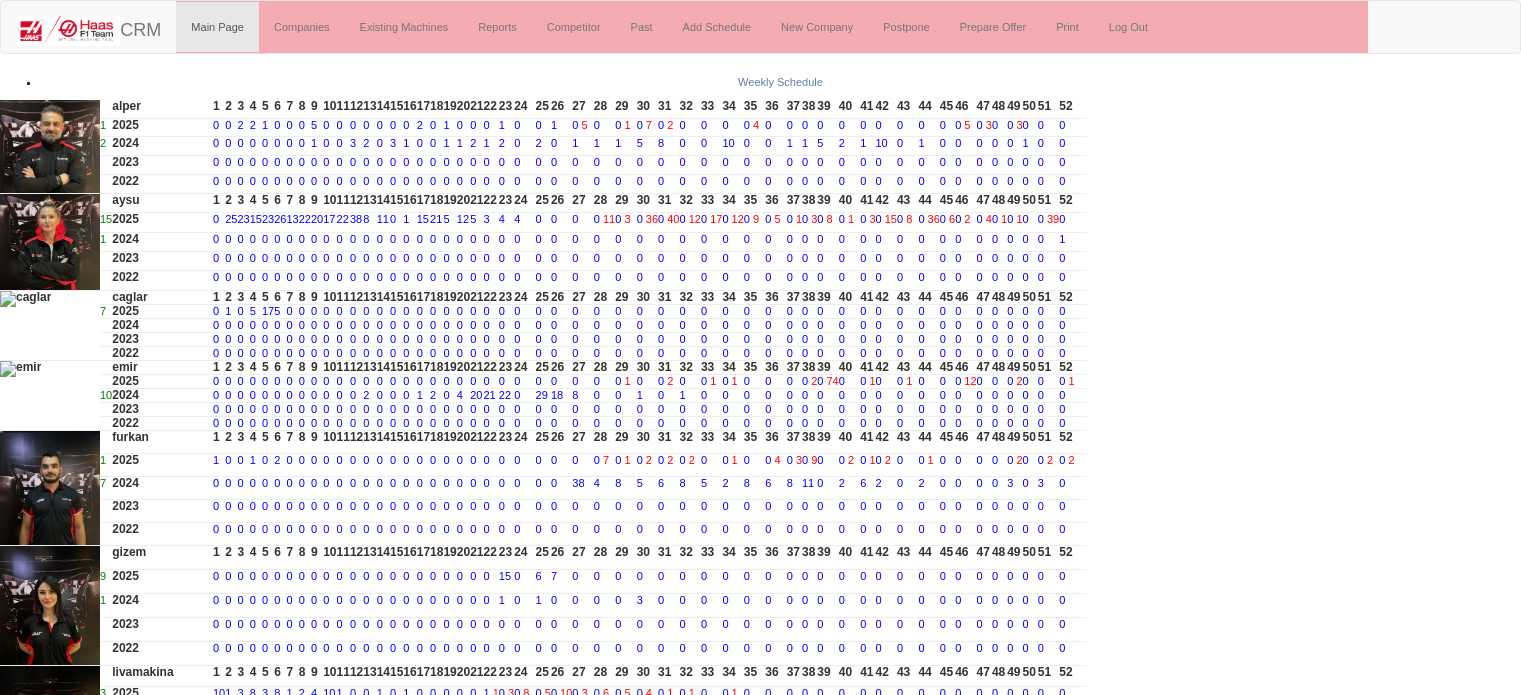 scroll, scrollTop: 0, scrollLeft: 0, axis: both 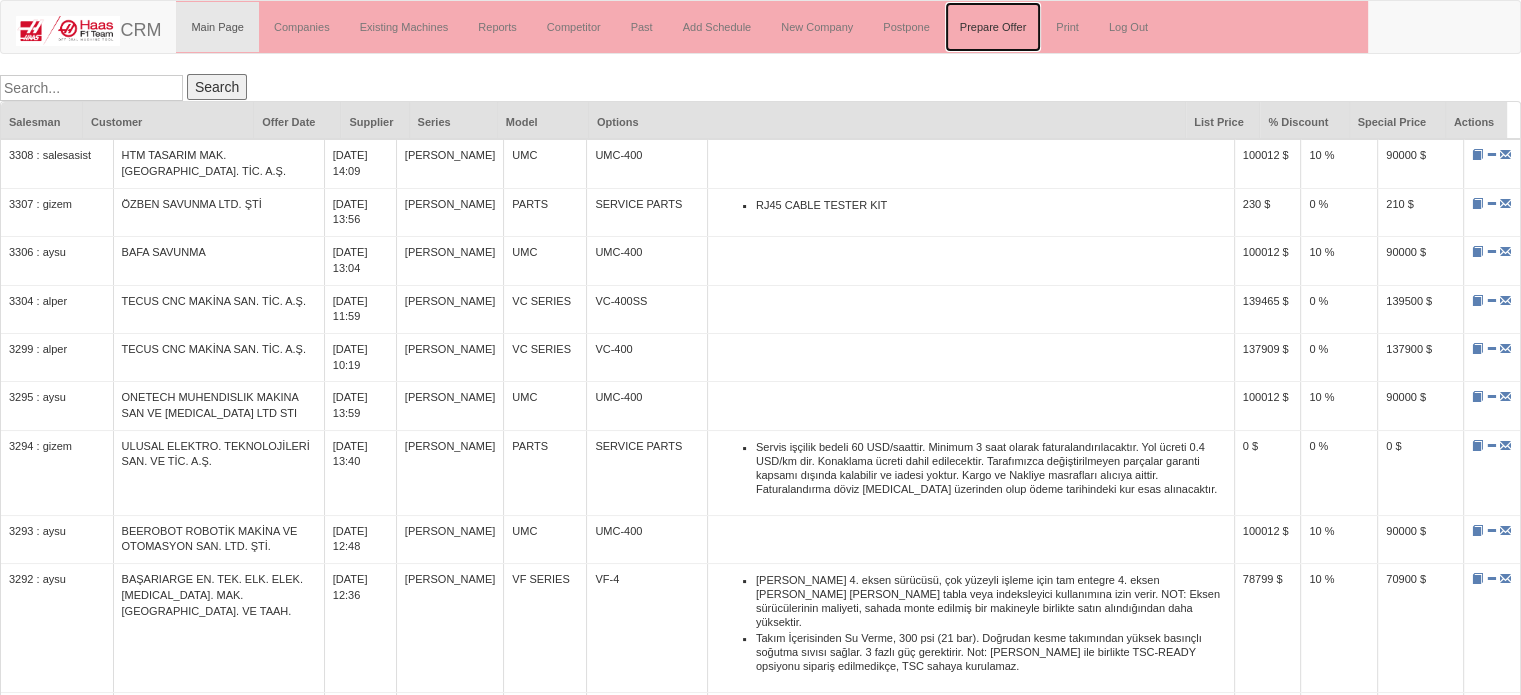 click on "Prepare Offer" at bounding box center (993, 27) 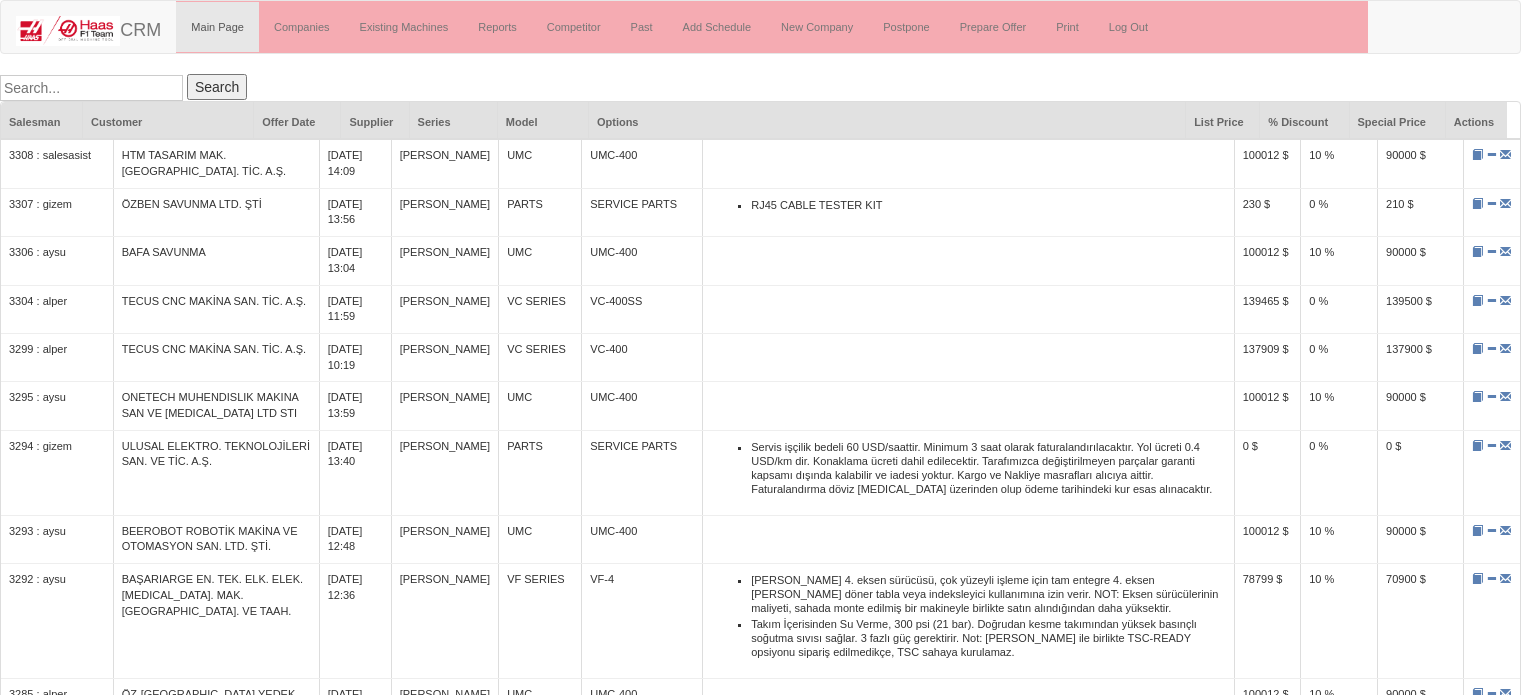 scroll, scrollTop: 0, scrollLeft: 0, axis: both 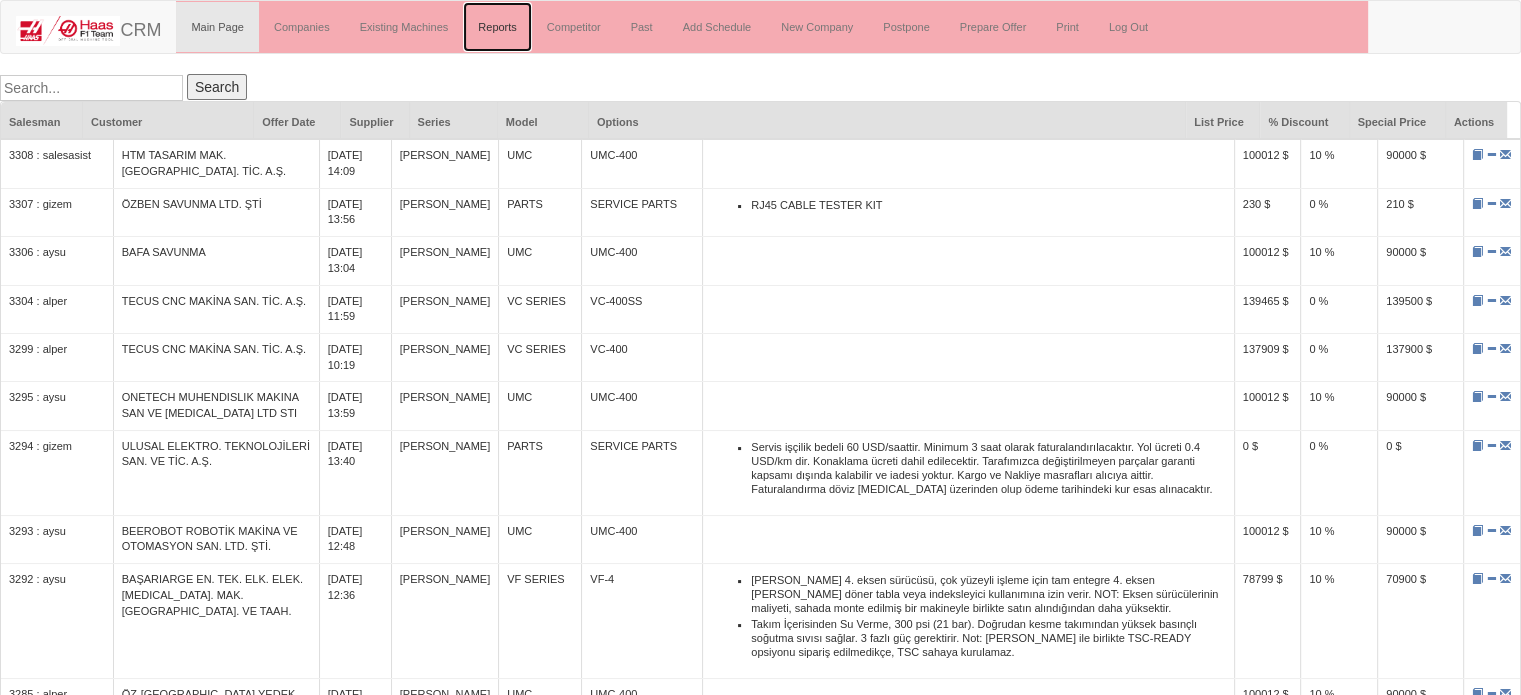 click on "Reports" at bounding box center (497, 27) 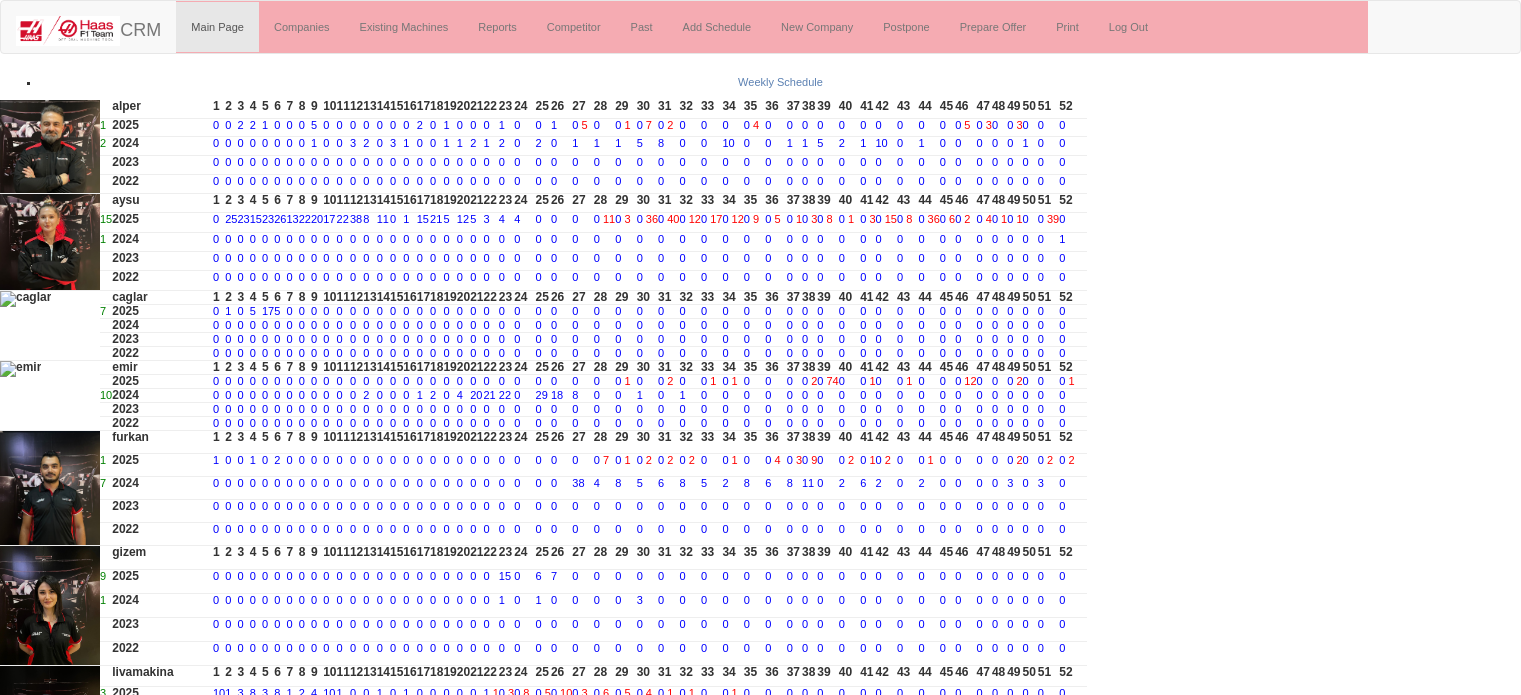 scroll, scrollTop: 0, scrollLeft: 0, axis: both 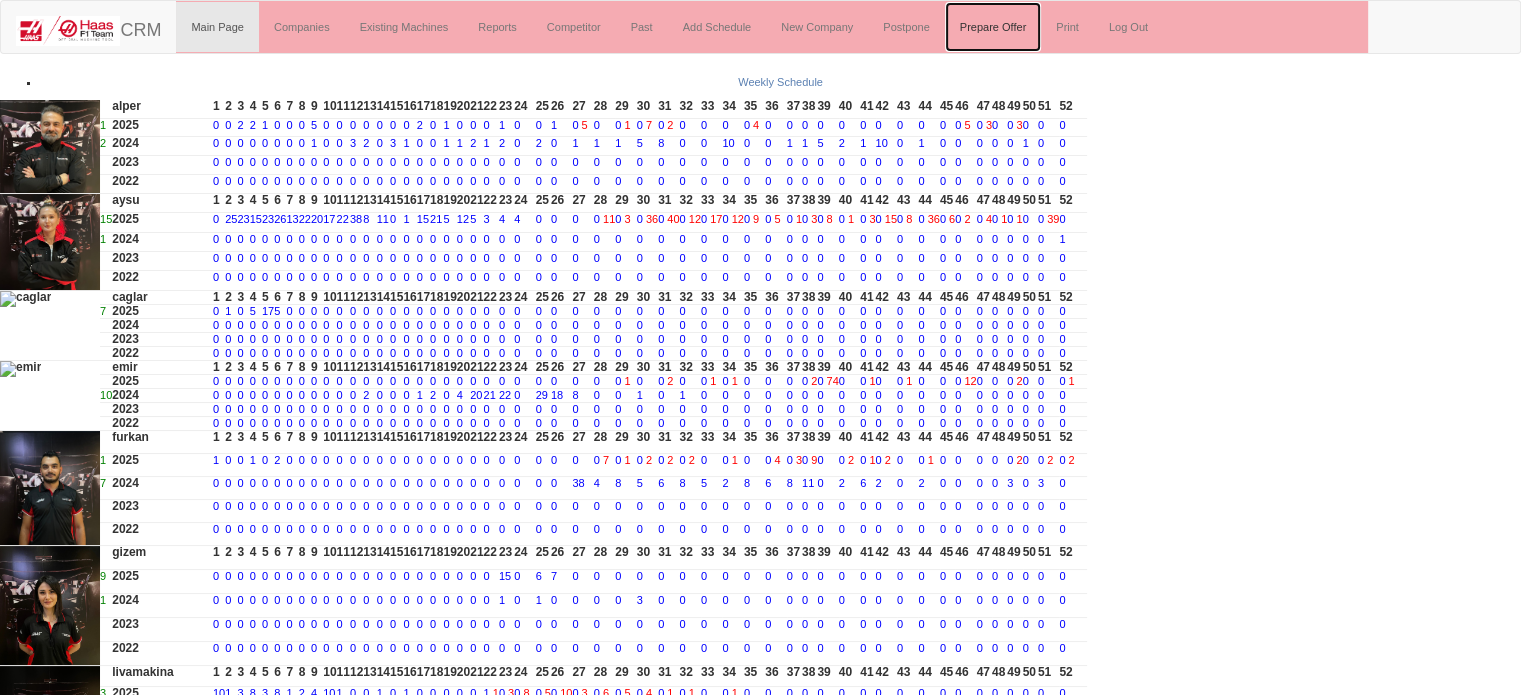 click on "Prepare Offer" at bounding box center (993, 27) 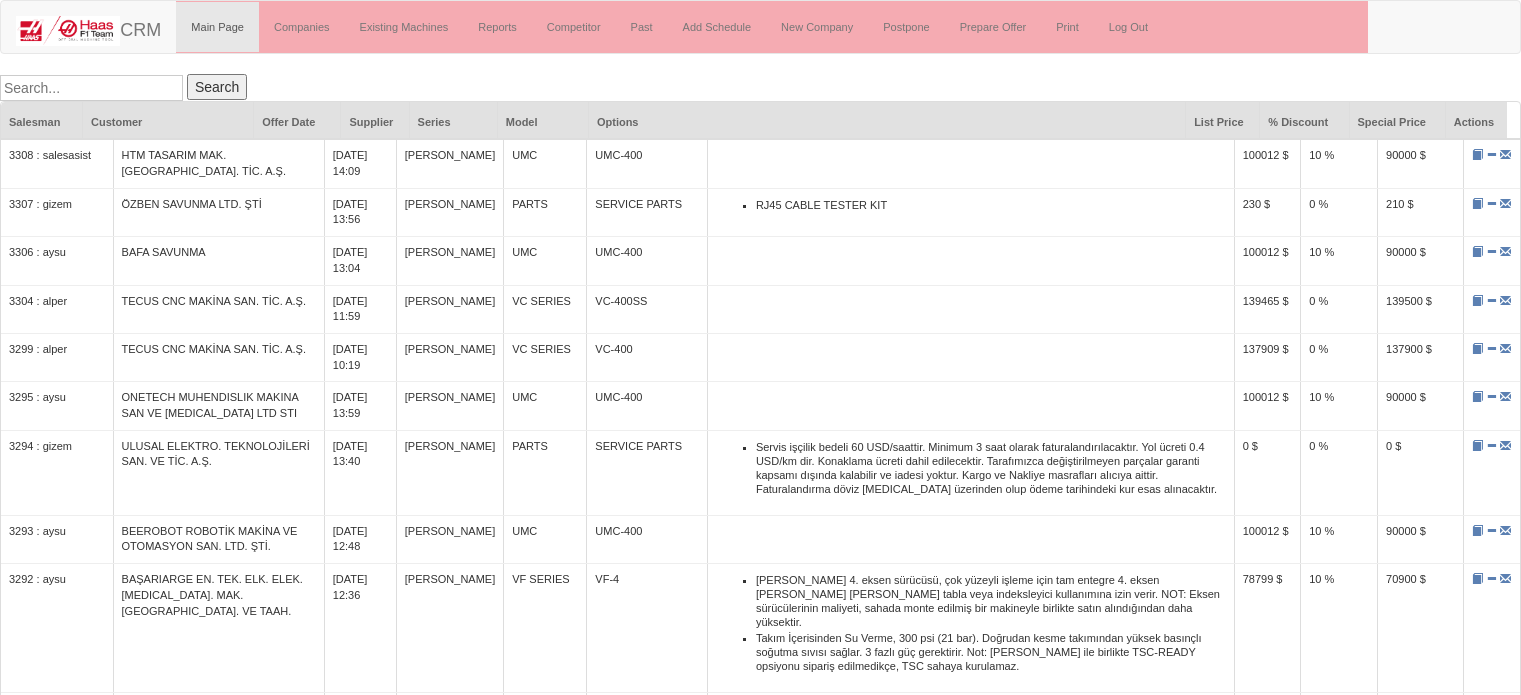 scroll, scrollTop: 0, scrollLeft: 0, axis: both 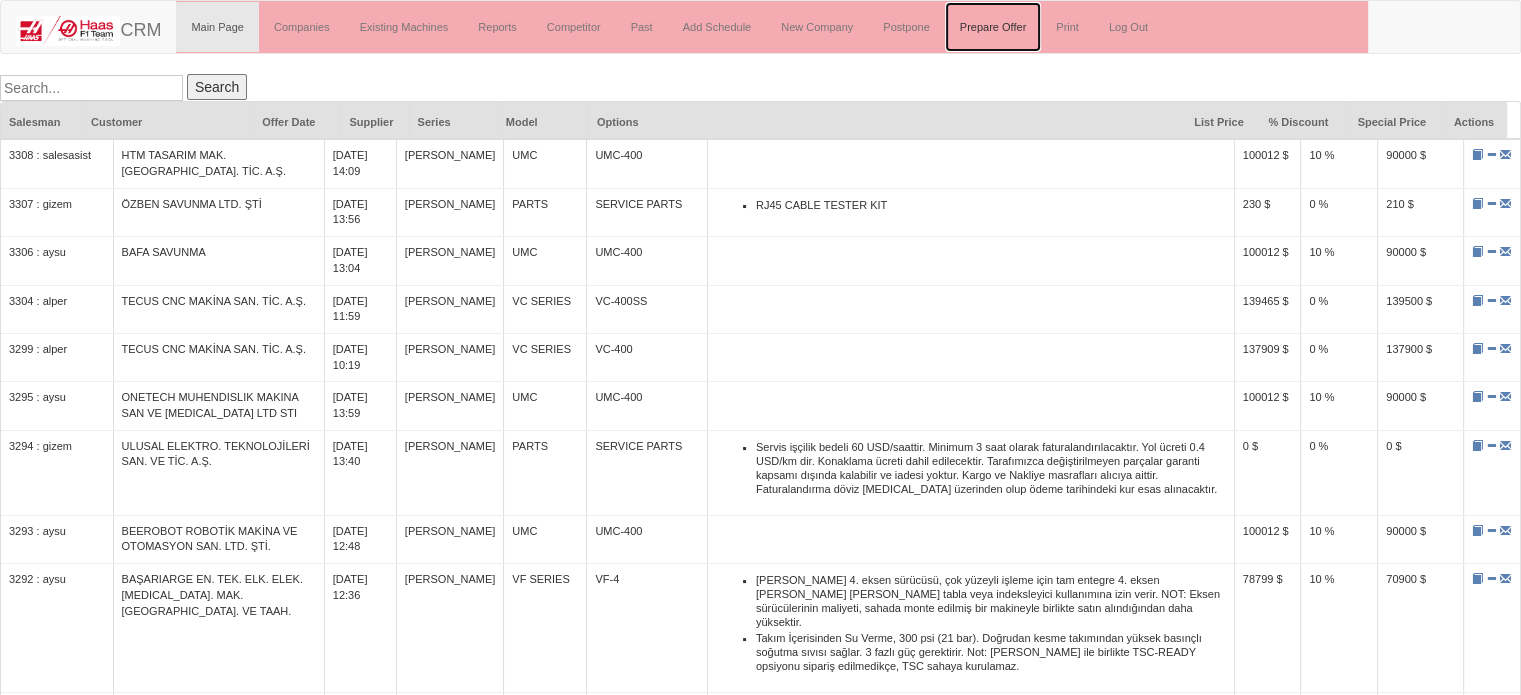 click on "Prepare Offer" at bounding box center (993, 27) 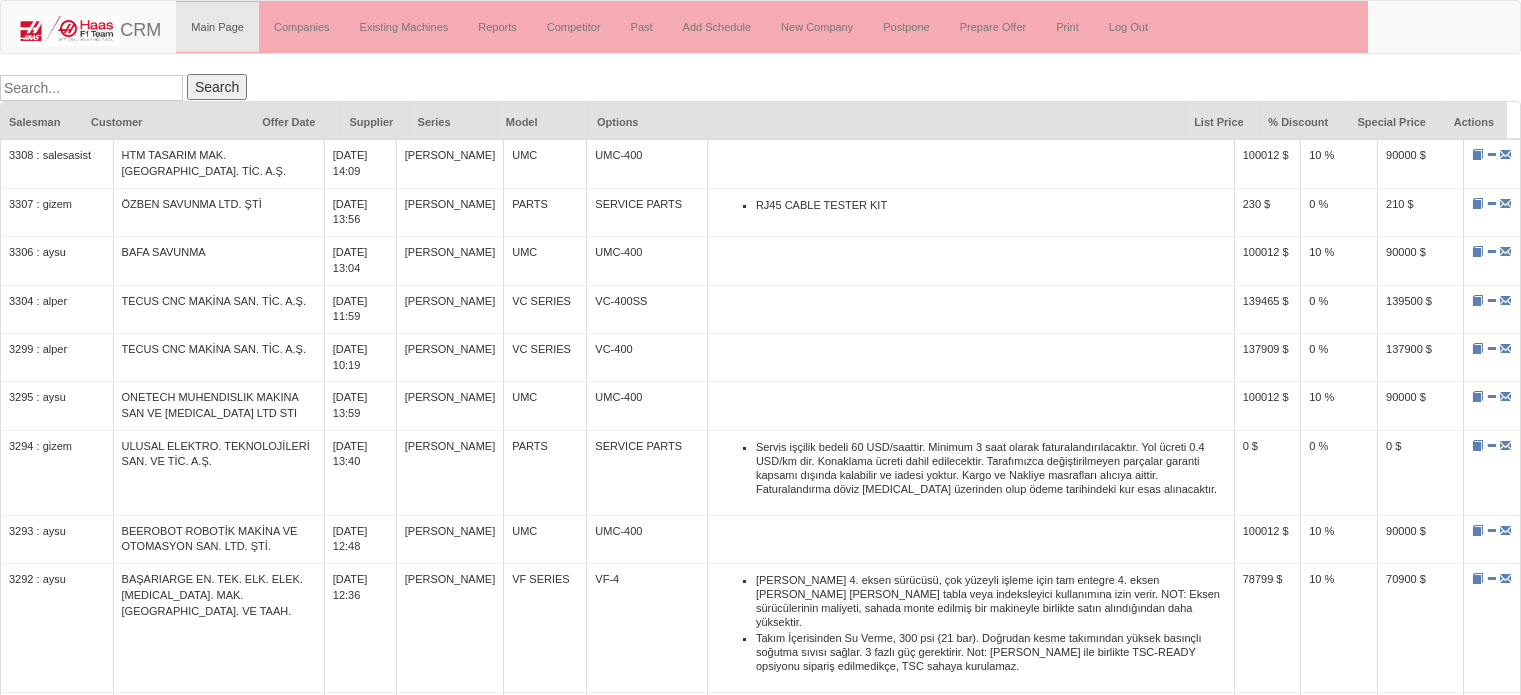 scroll, scrollTop: 0, scrollLeft: 0, axis: both 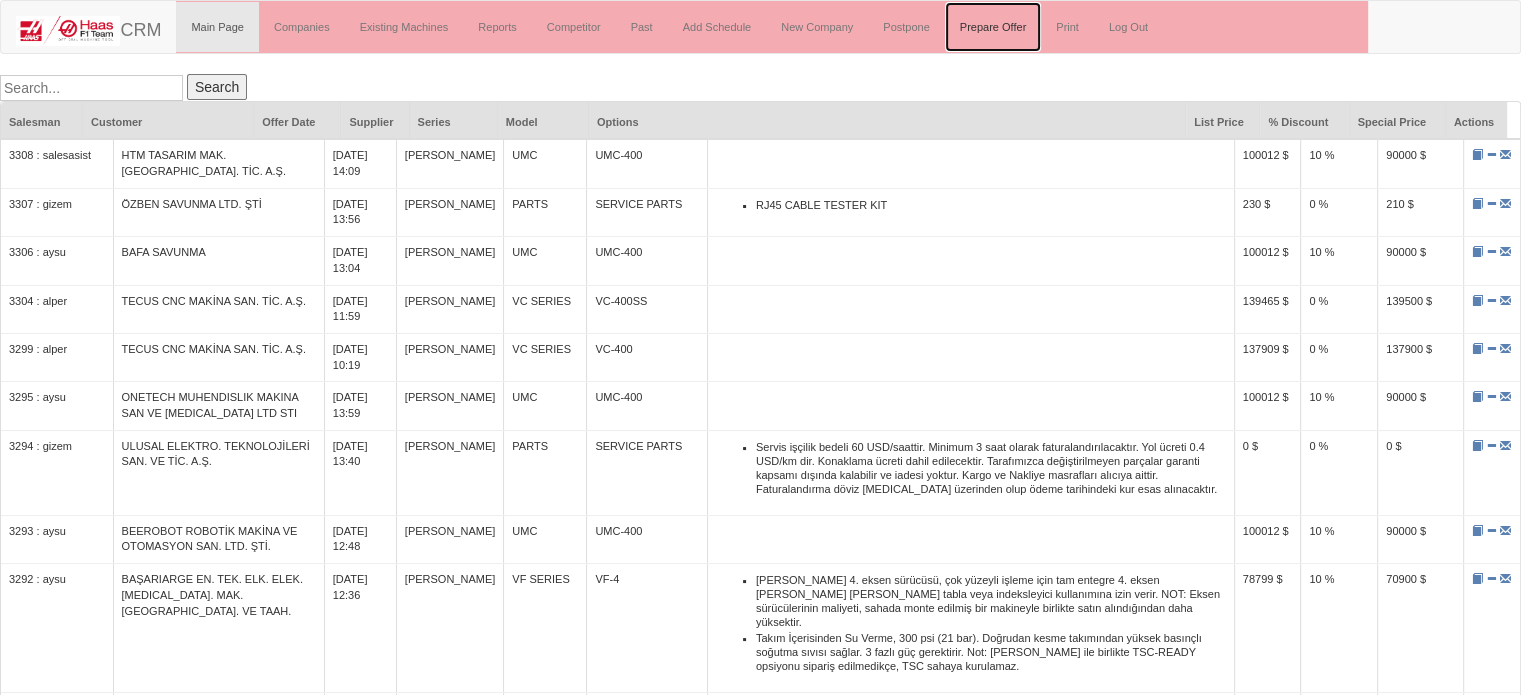 click on "Prepare Offer" at bounding box center (993, 27) 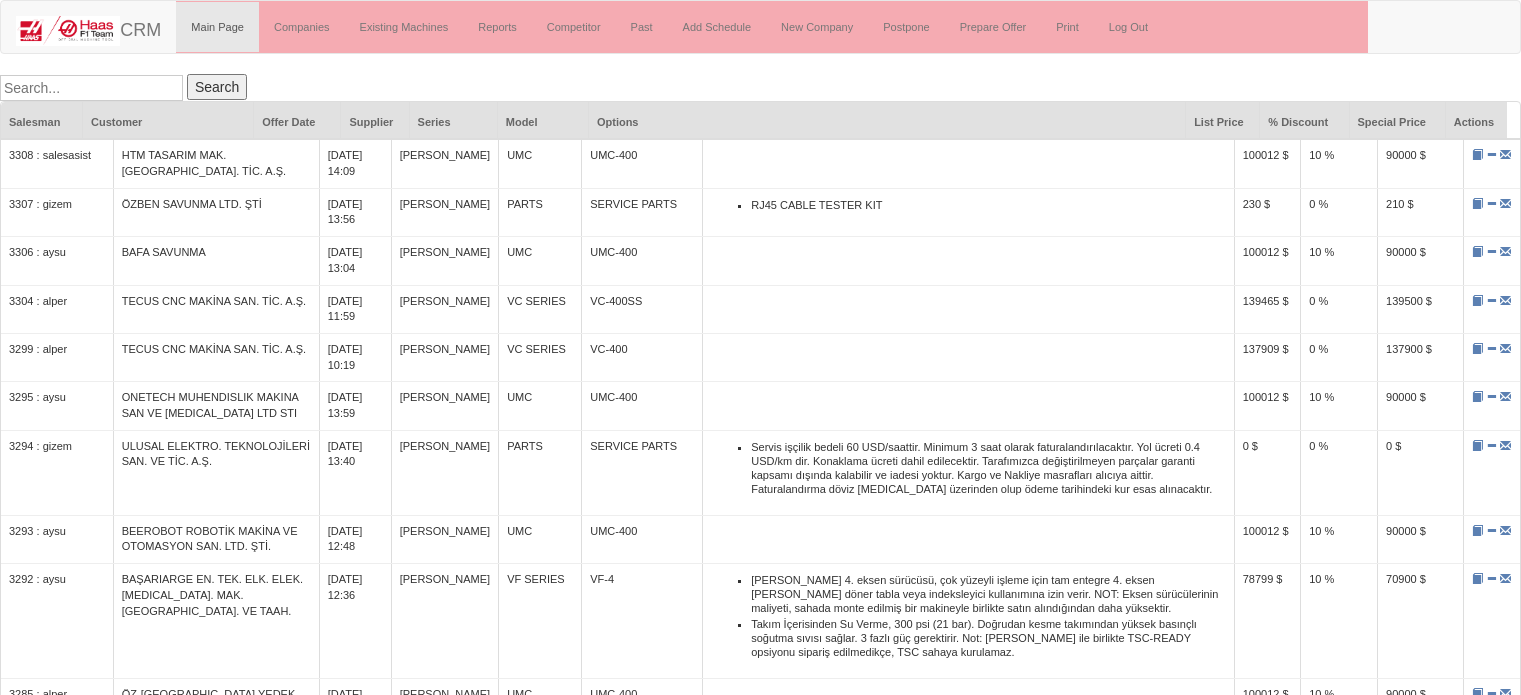 scroll, scrollTop: 0, scrollLeft: 0, axis: both 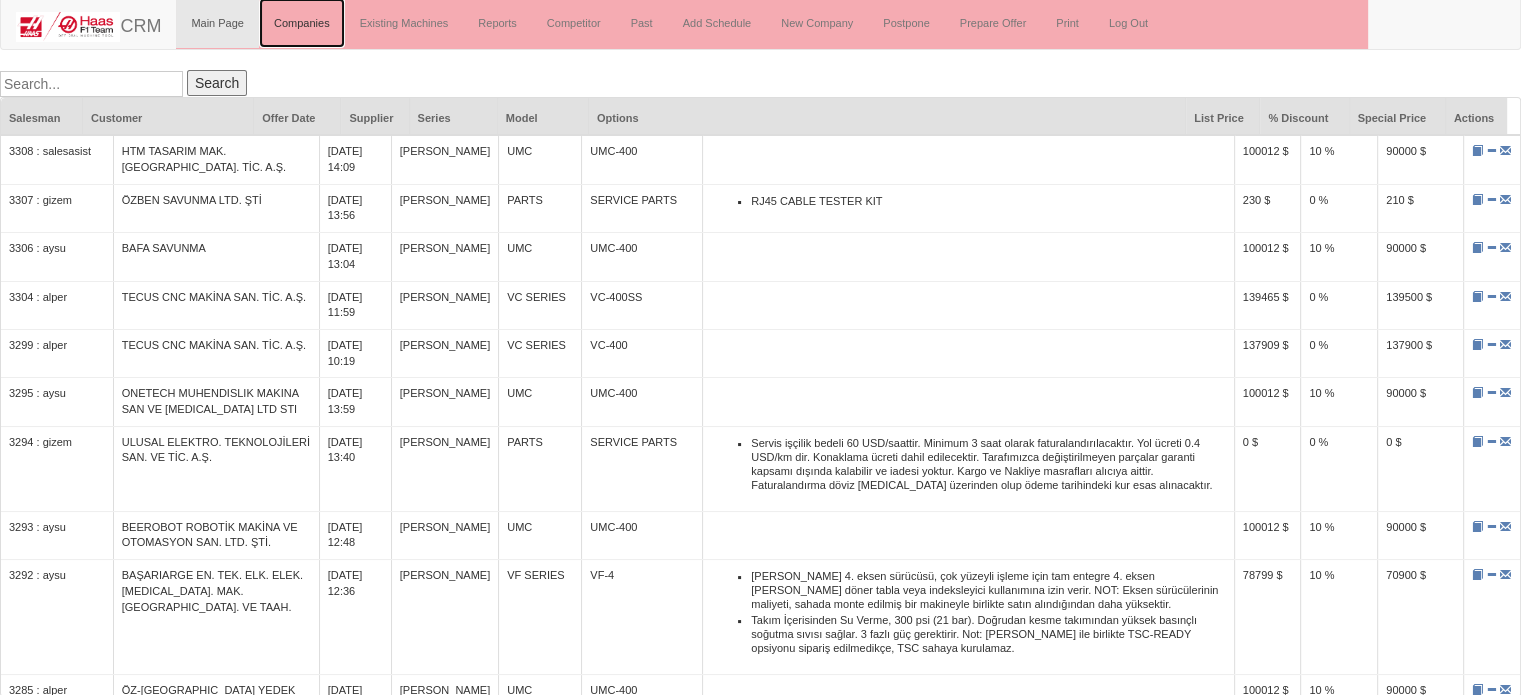 click on "Companies" at bounding box center (302, 23) 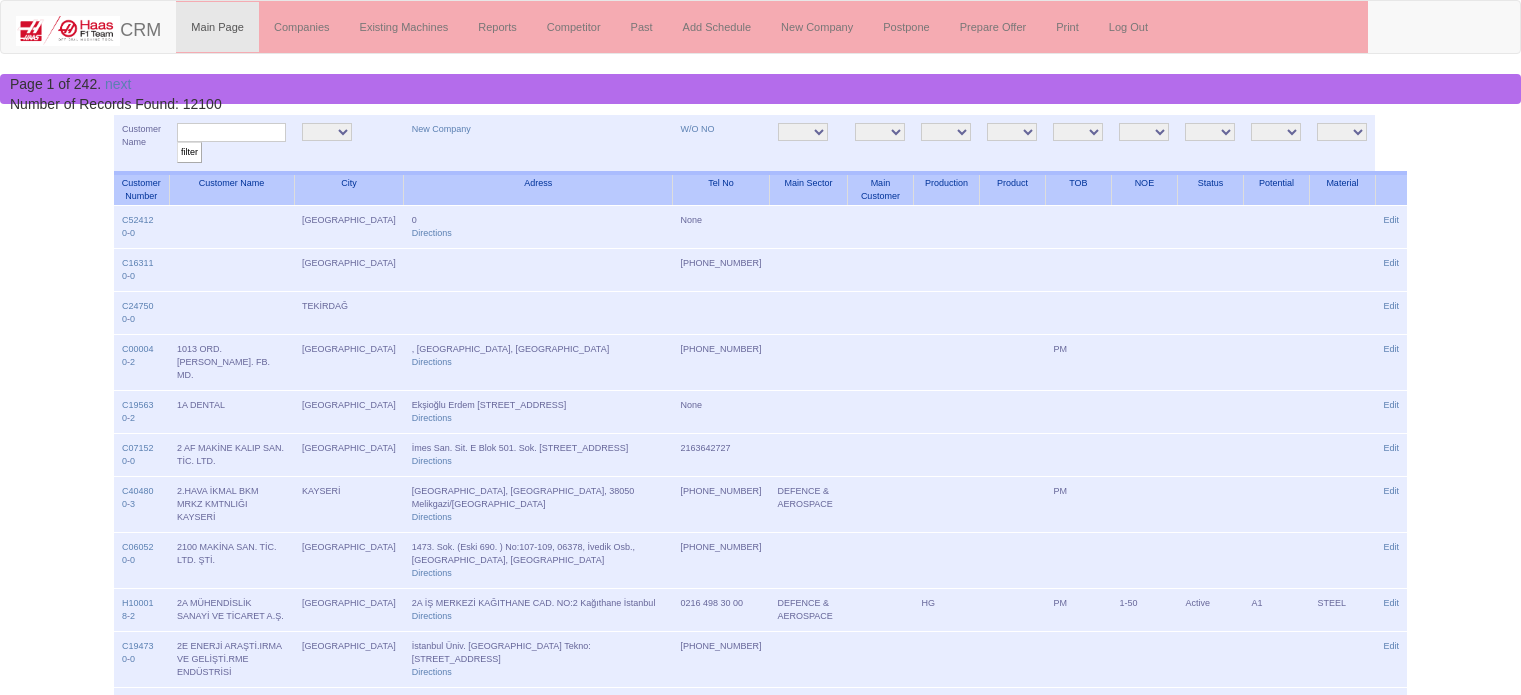 scroll, scrollTop: 0, scrollLeft: 0, axis: both 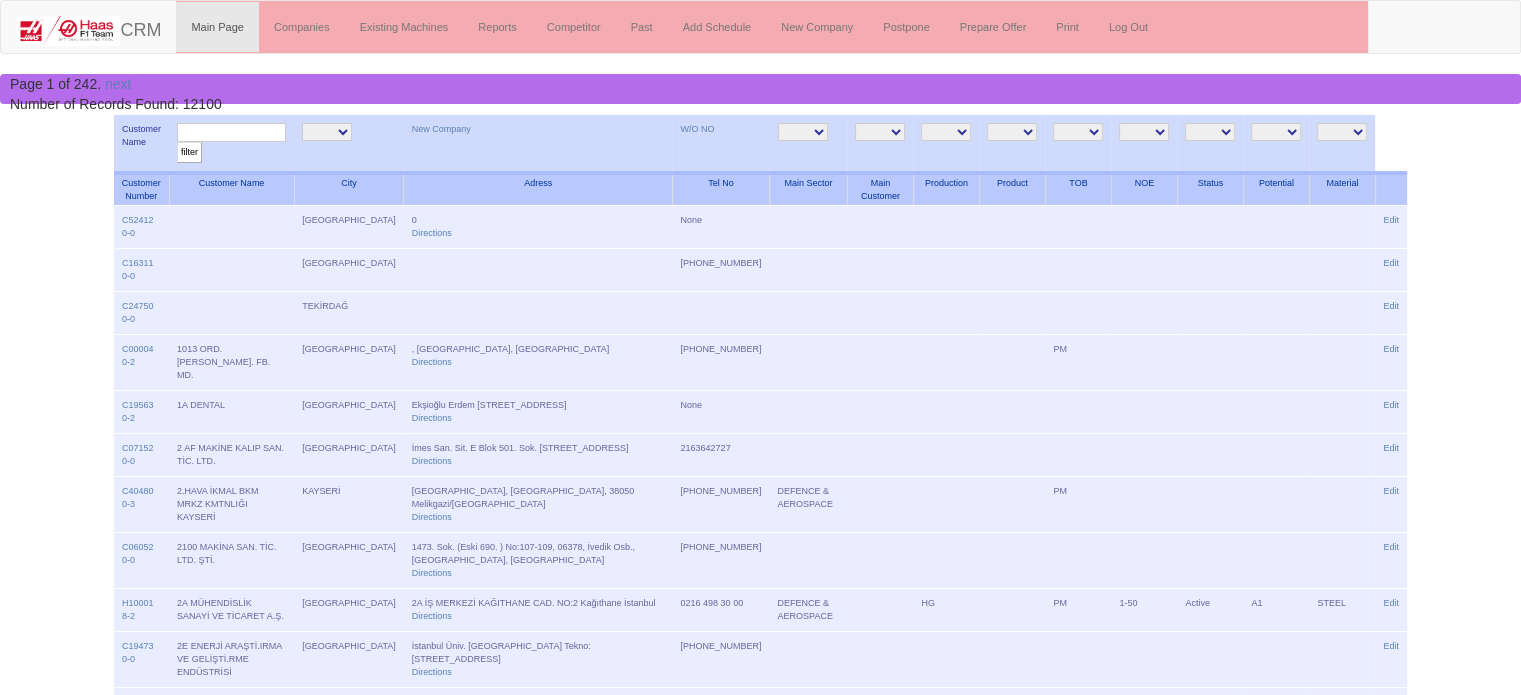 click on "AGRICULTURE AUTOMOTIVE CASTING CONSTRUCTION MAC. DEFENCE & AEROSPACE DIE MOLD EDUCATION ELECTRICAL COMPONENTS FURNUTURE GEN. PART. MAN. HYDRAULIC & PNEUMATIC JEWELERY LASER POTENTIALS MACHINERY MEDICAL STAMPING DIE TOOL MANUFACTURING WHITE GOODS" at bounding box center [803, 132] 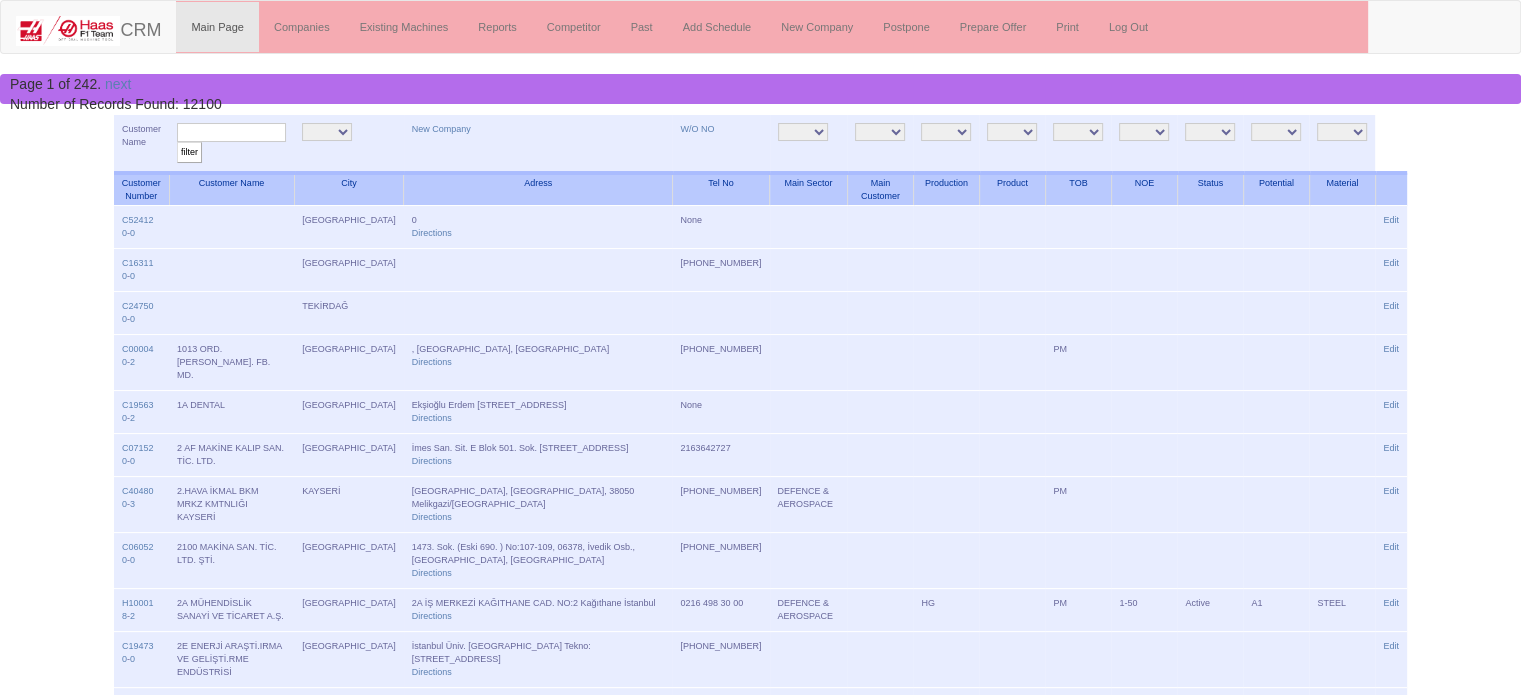 click on "Toggle navigation
CRM
Main Page
Companies
Existing Machines
Reports
Competitor
Past
Add Schedule
New Company
Postpone
Prepare Offer
Print
Log Out
Page 1 of 242.
next
Number of Records Found: 12100
Customer Name  filter
[GEOGRAPHIC_DATA] EDİRNE [GEOGRAPHIC_DATA] [GEOGRAPHIC_DATA] KAYSERİ KIRKLARELİ TEKİRDAĞ
New Company
W/O NO
AGRICULTURE AUTOMOTIVE CASTING CONSTRUCTION MAC. DEFENCE & AEROSPACE DIE MOLD EDUCATION ELECTRICAL COMPONENTS
-" at bounding box center [760, 1420] 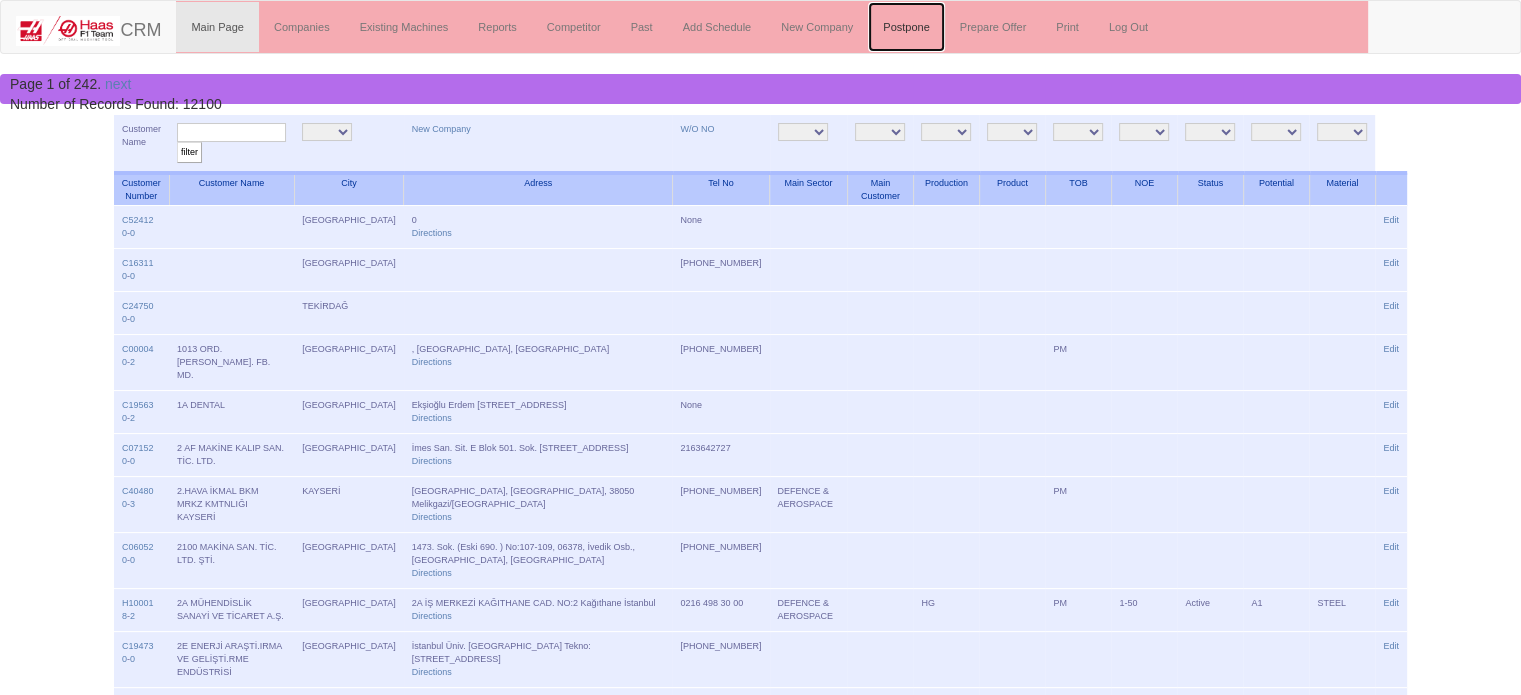 click on "Postpone" at bounding box center [906, 27] 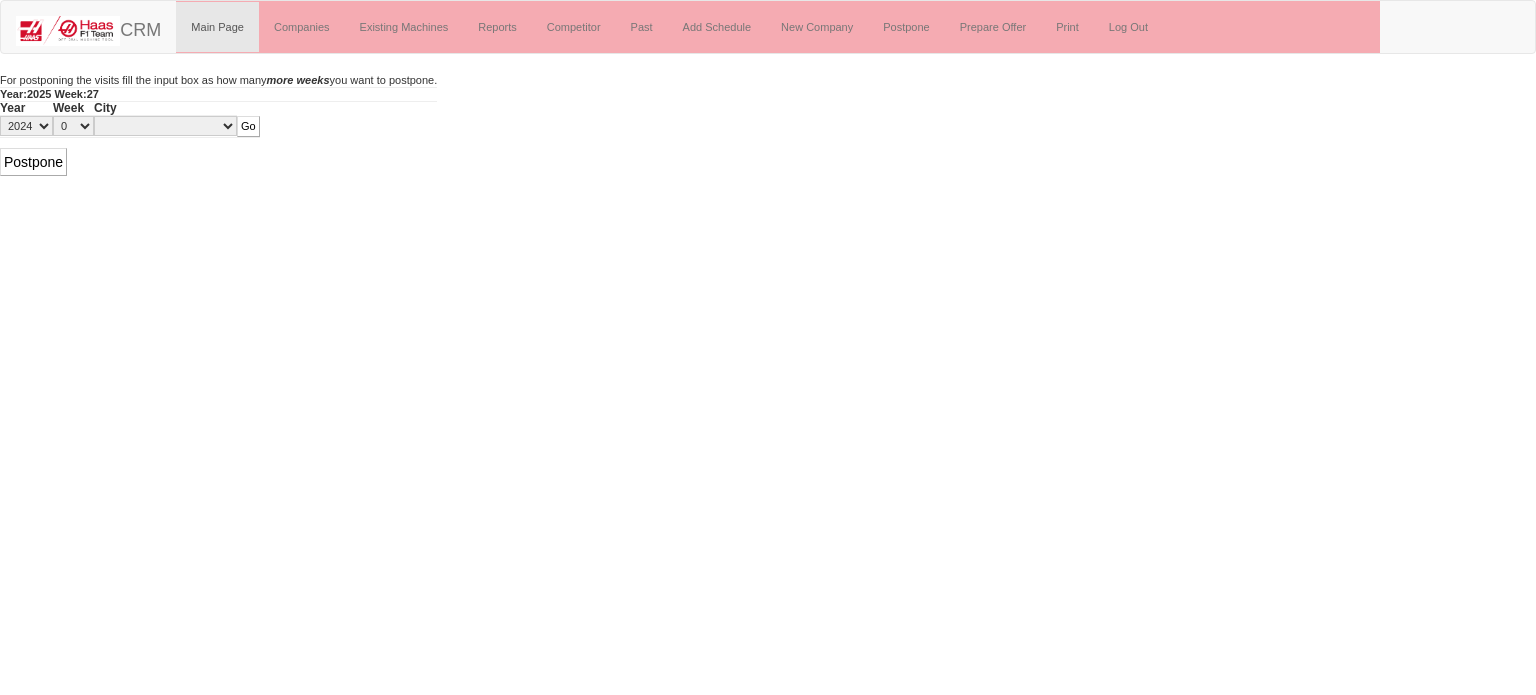 scroll, scrollTop: 0, scrollLeft: 0, axis: both 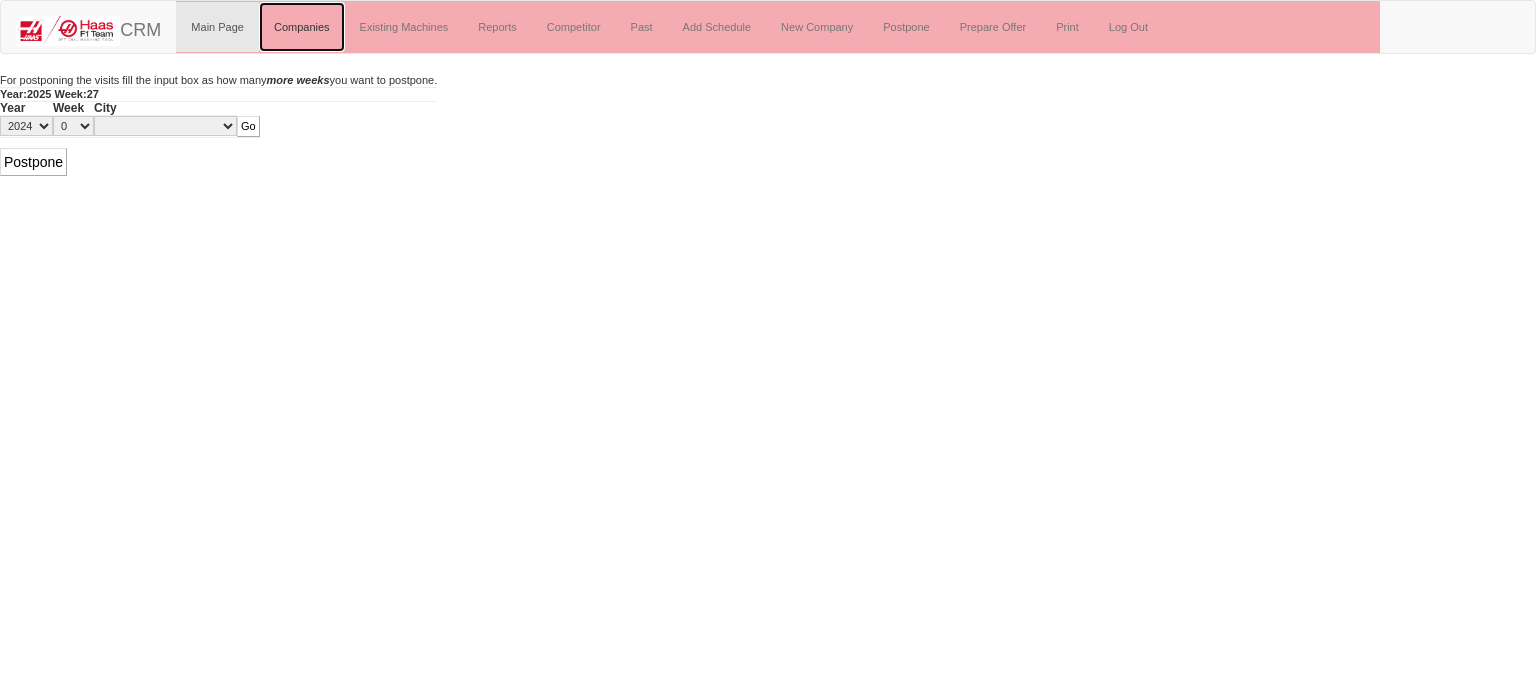 click on "Companies" at bounding box center (302, 27) 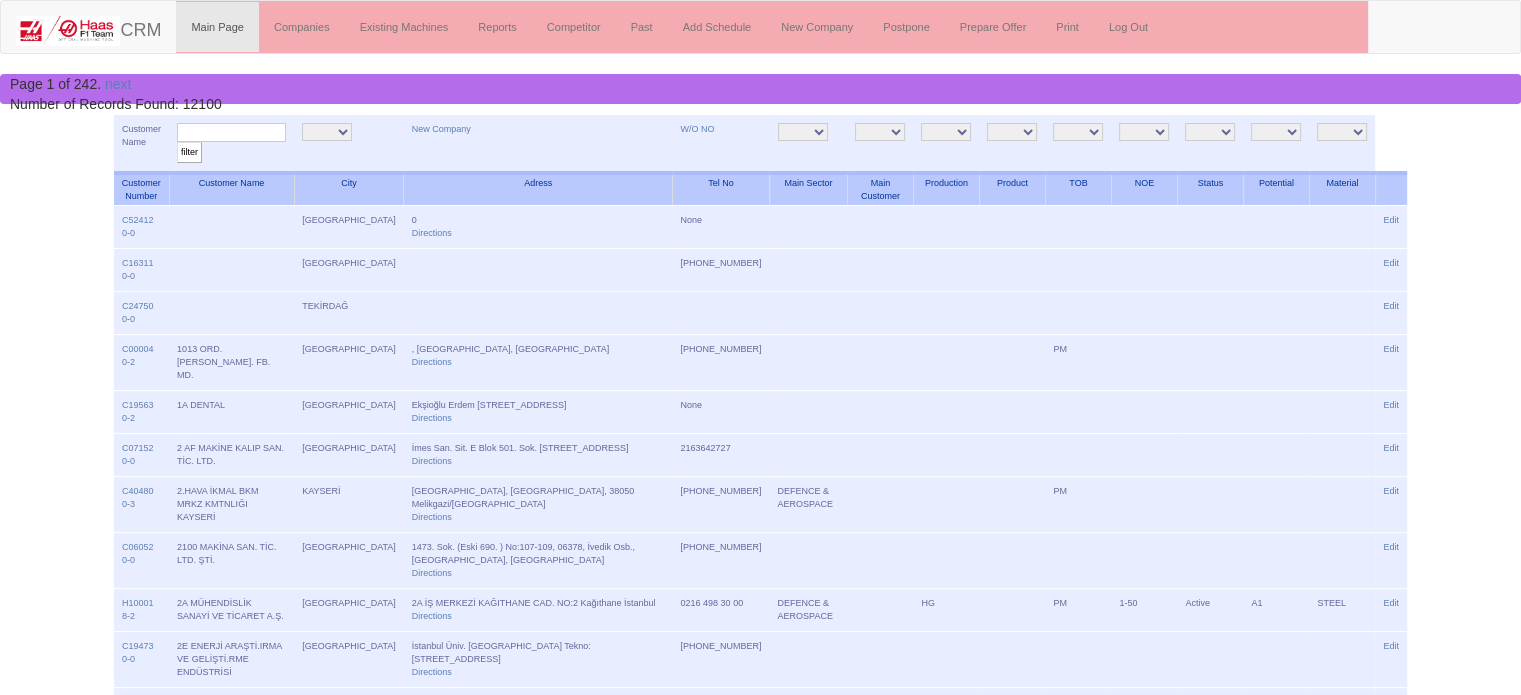 scroll, scrollTop: 608, scrollLeft: 0, axis: vertical 